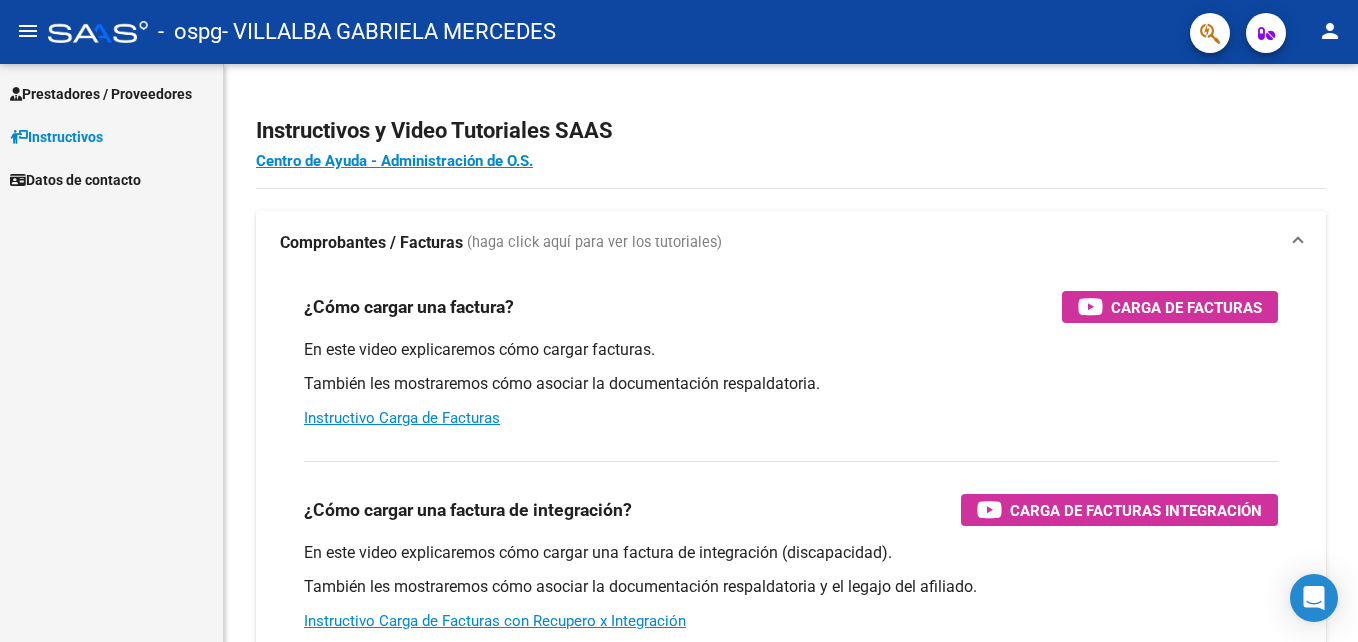 scroll, scrollTop: 0, scrollLeft: 0, axis: both 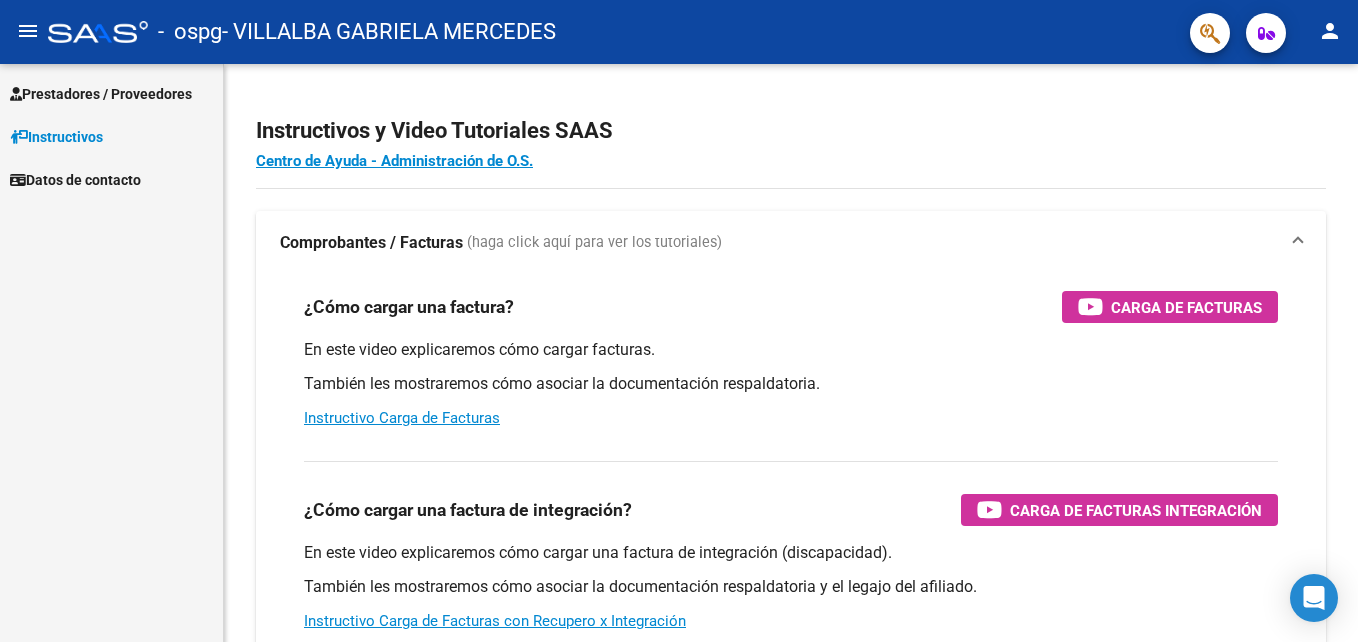click on "Instructivos" at bounding box center [56, 137] 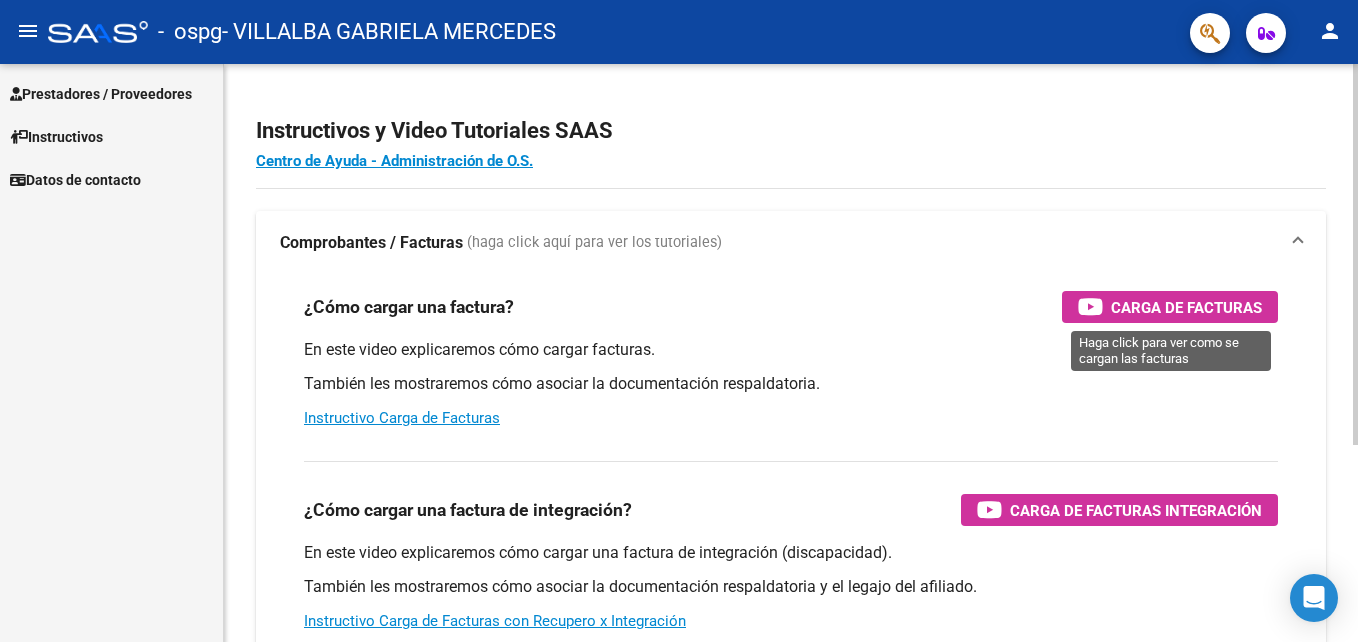 click on "Carga de Facturas" at bounding box center [1186, 307] 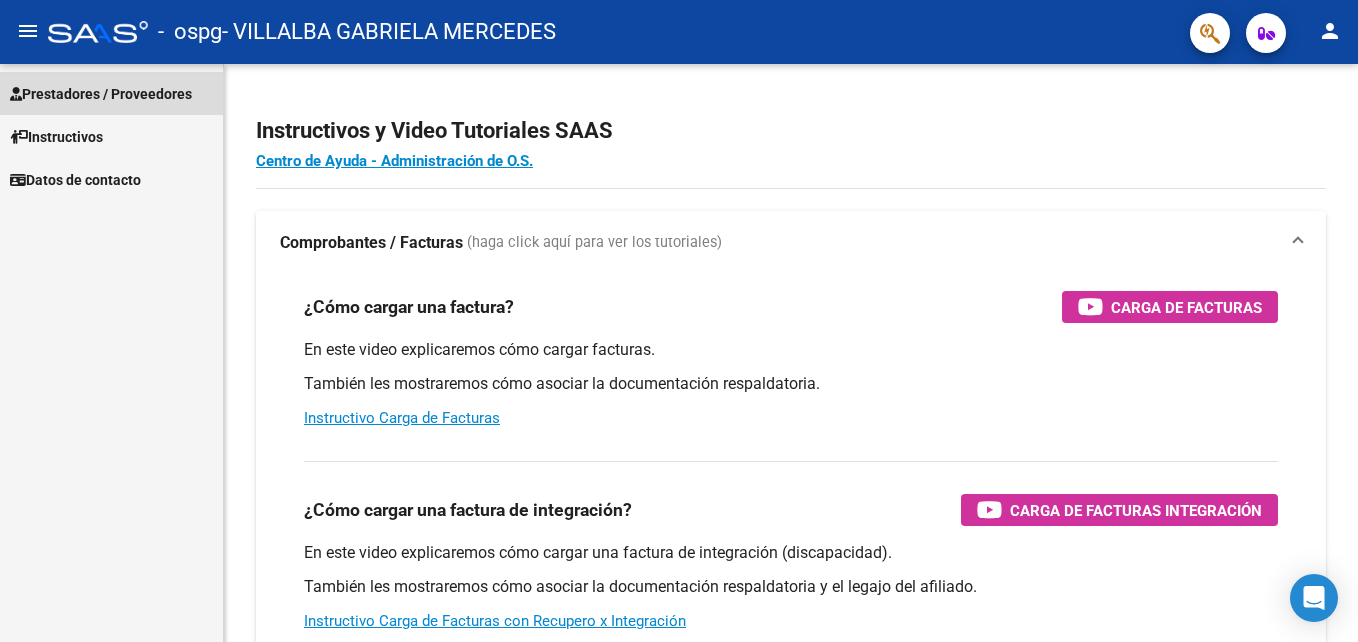 click on "Prestadores / Proveedores" at bounding box center [101, 94] 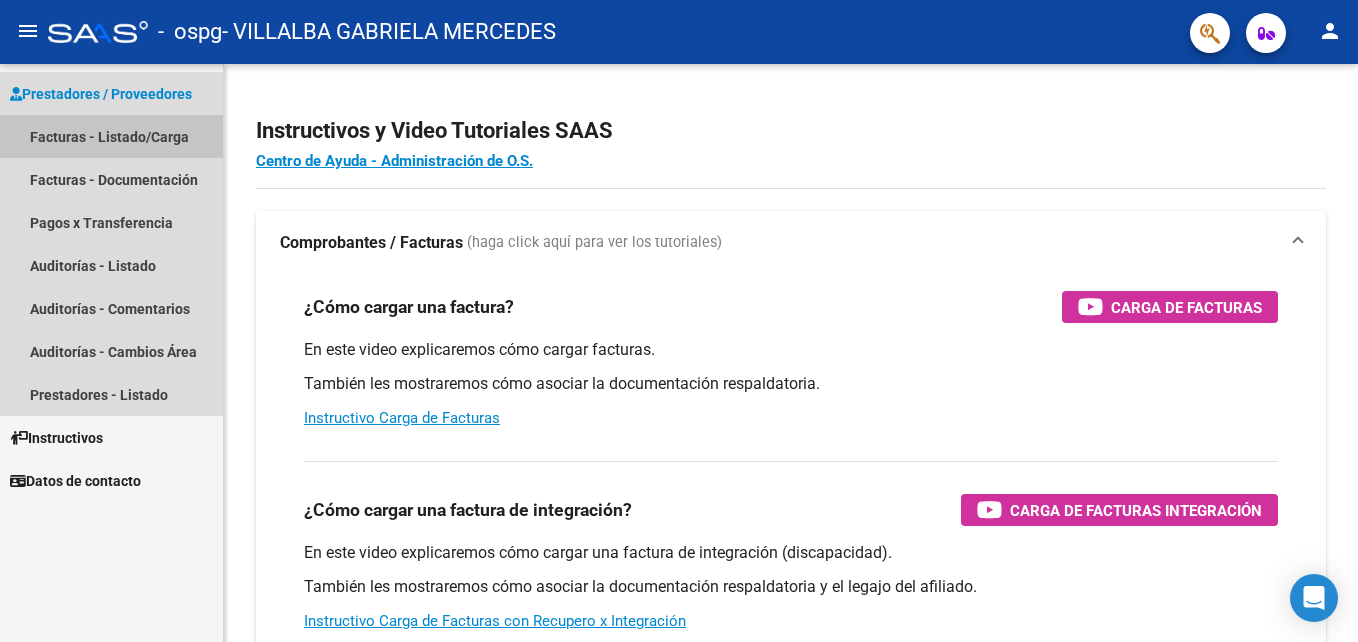 click on "Facturas - Listado/Carga" at bounding box center (111, 136) 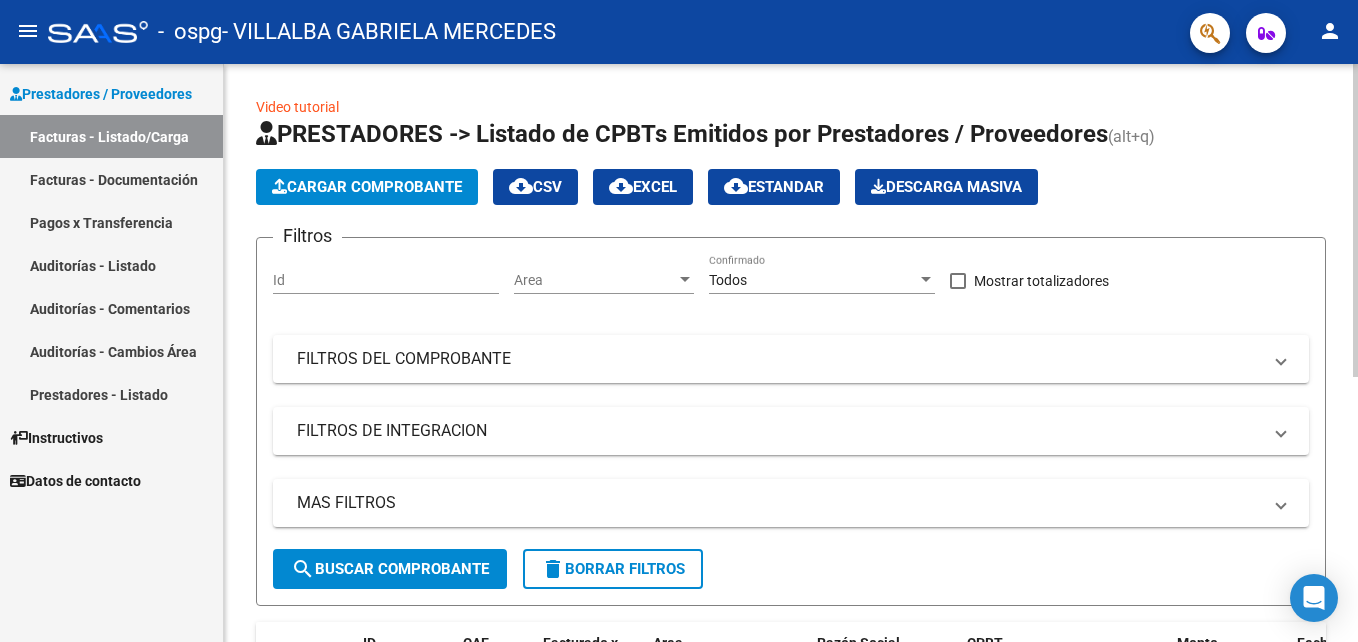 click on "Cargar Comprobante" 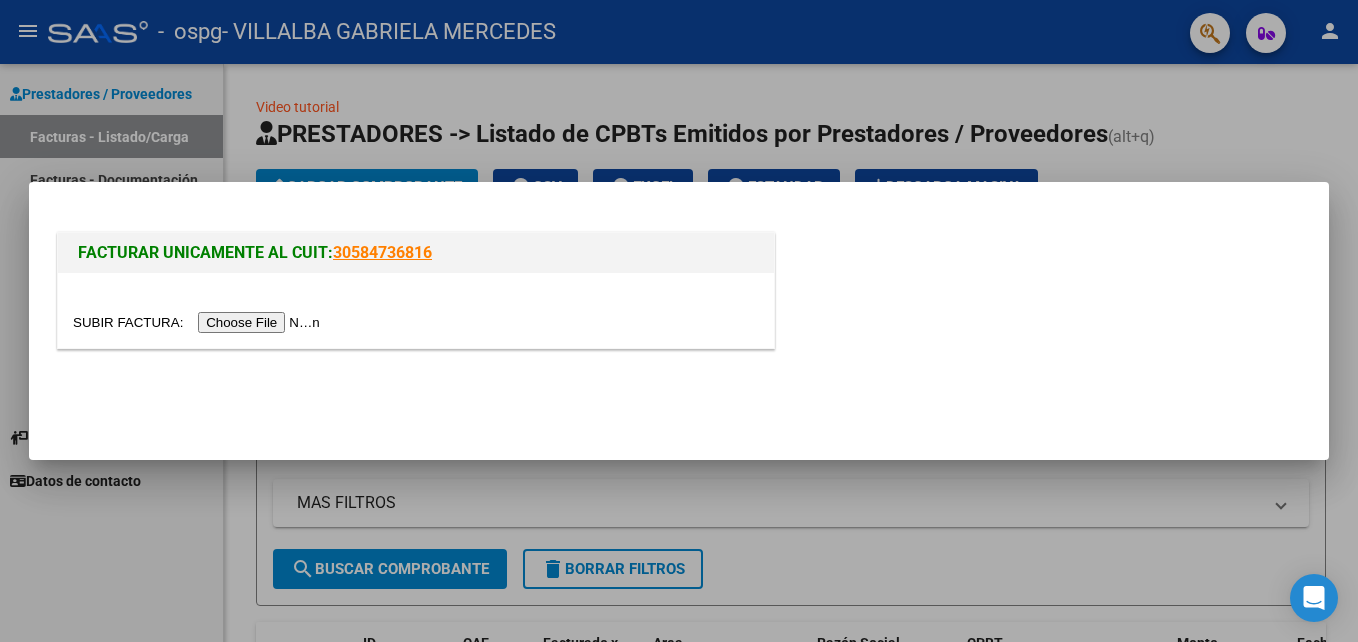click at bounding box center (199, 322) 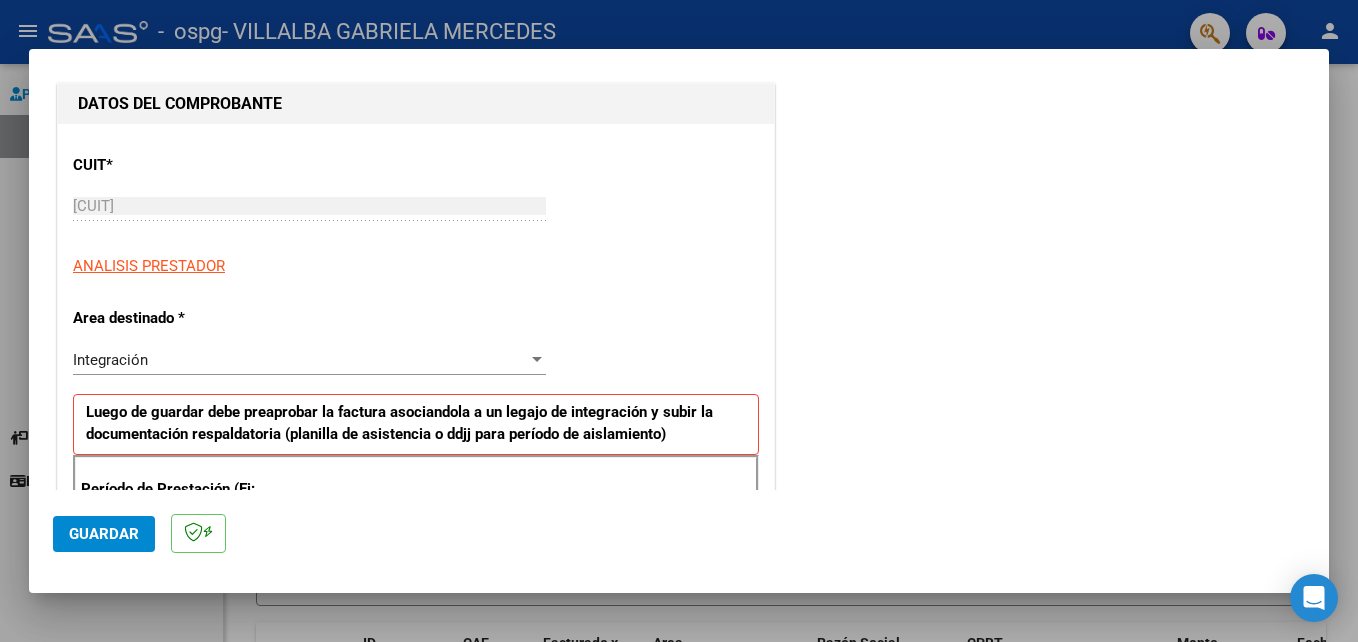 scroll, scrollTop: 300, scrollLeft: 0, axis: vertical 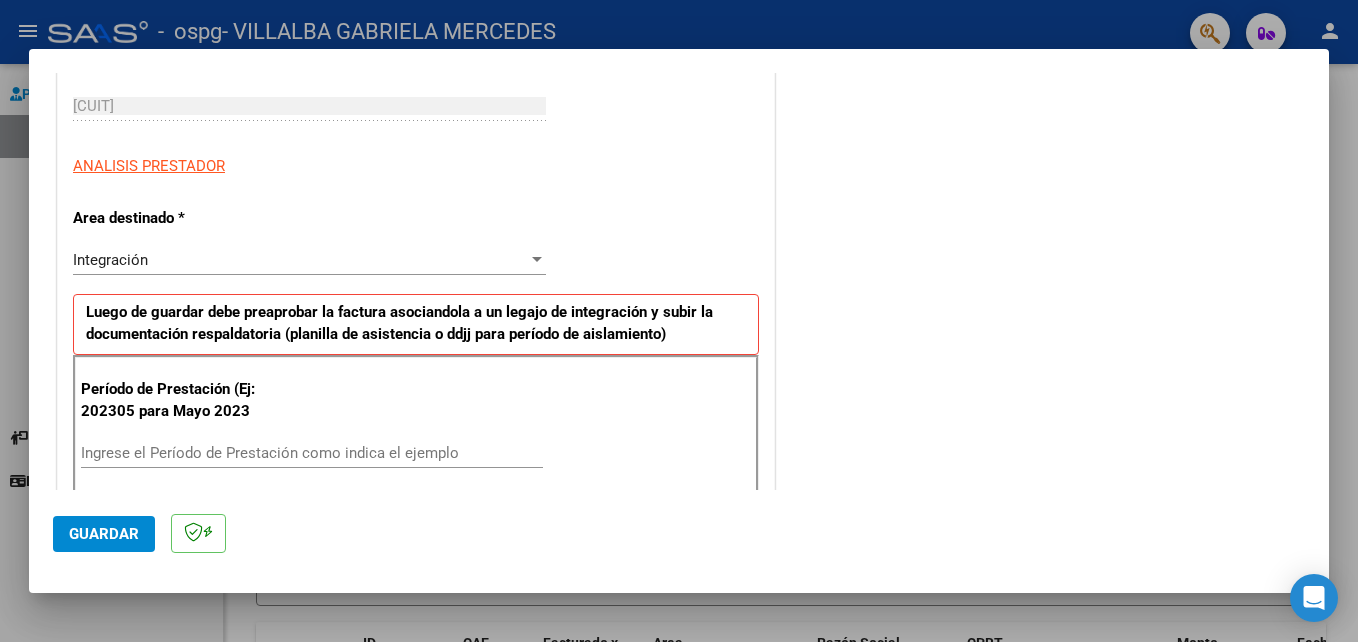 click on "Integración" at bounding box center [300, 260] 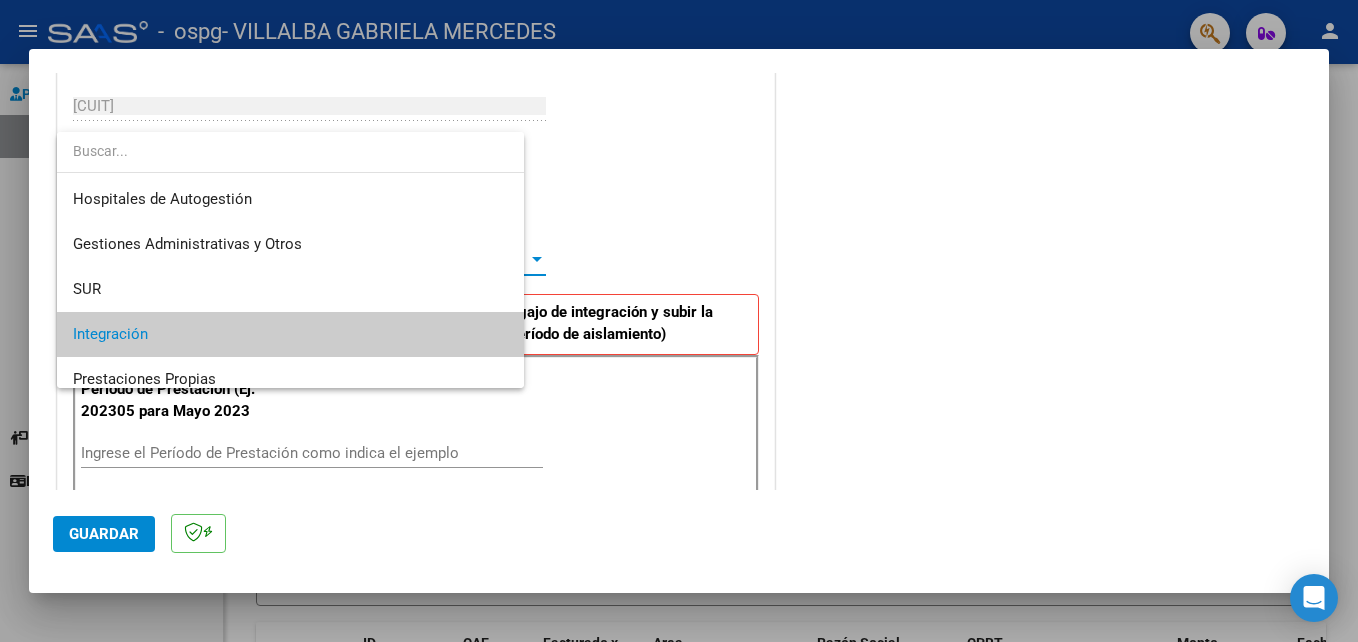 scroll, scrollTop: 75, scrollLeft: 0, axis: vertical 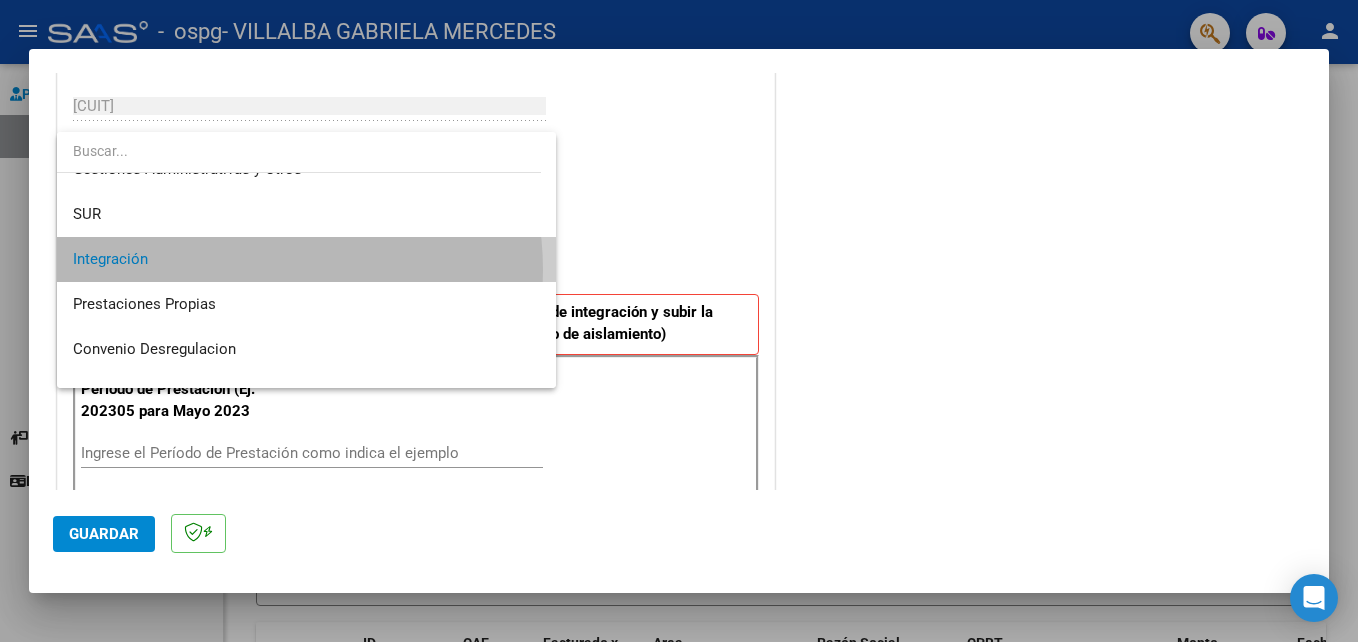 click on "Integración" at bounding box center [306, 259] 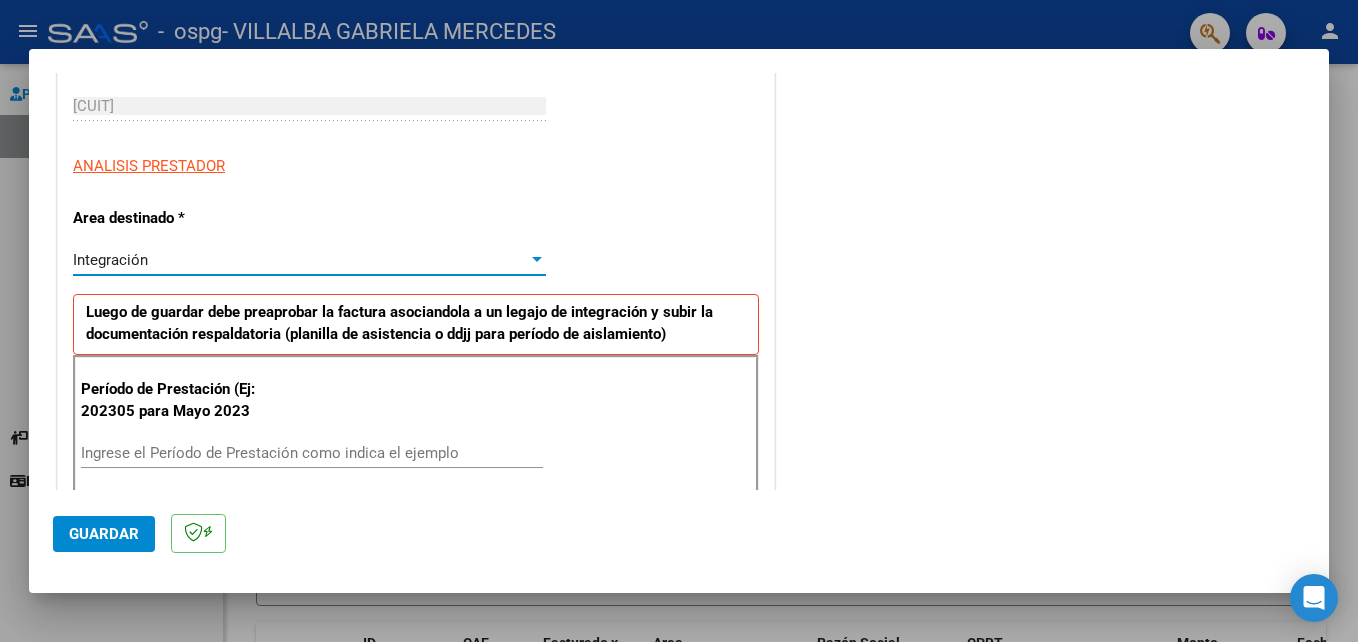 scroll, scrollTop: 400, scrollLeft: 0, axis: vertical 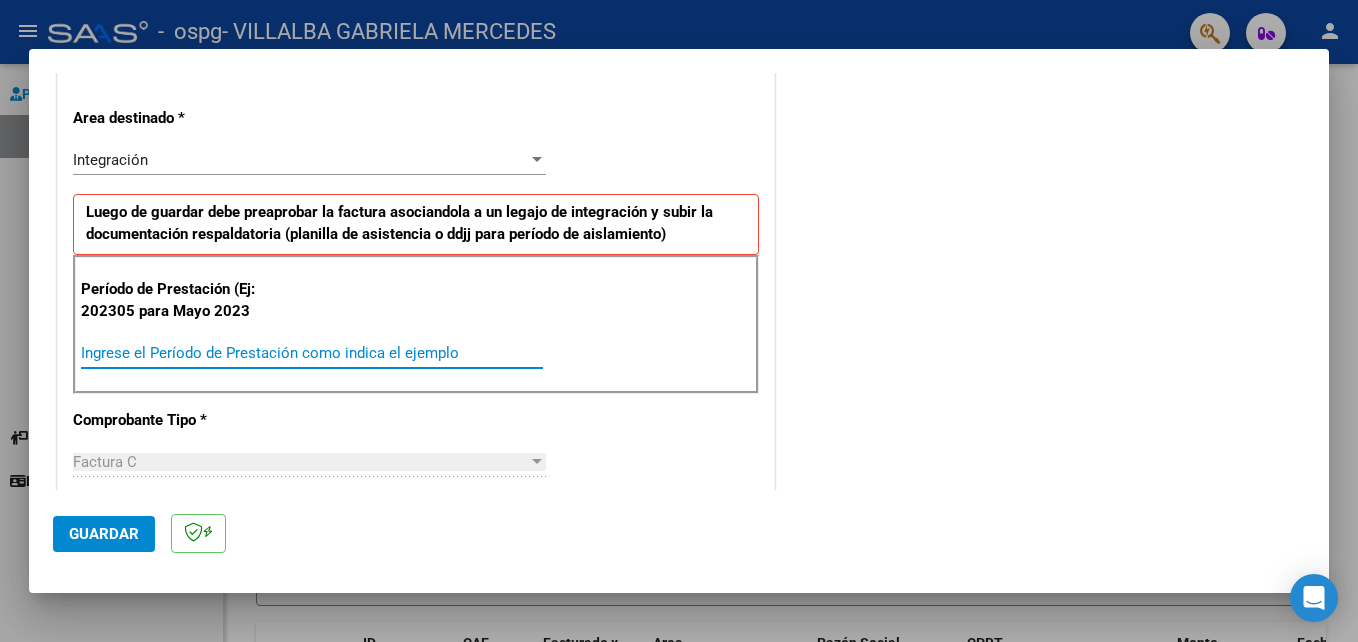 click on "Ingrese el Período de Prestación como indica el ejemplo" at bounding box center [312, 353] 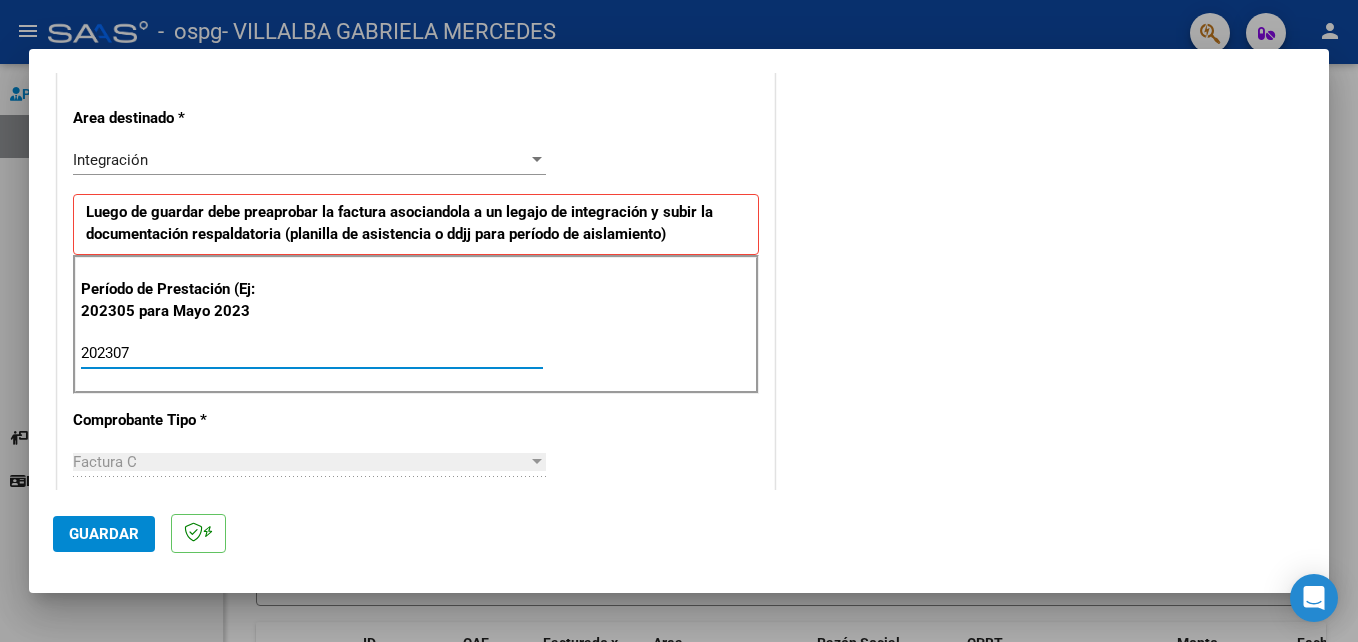 type on "202307" 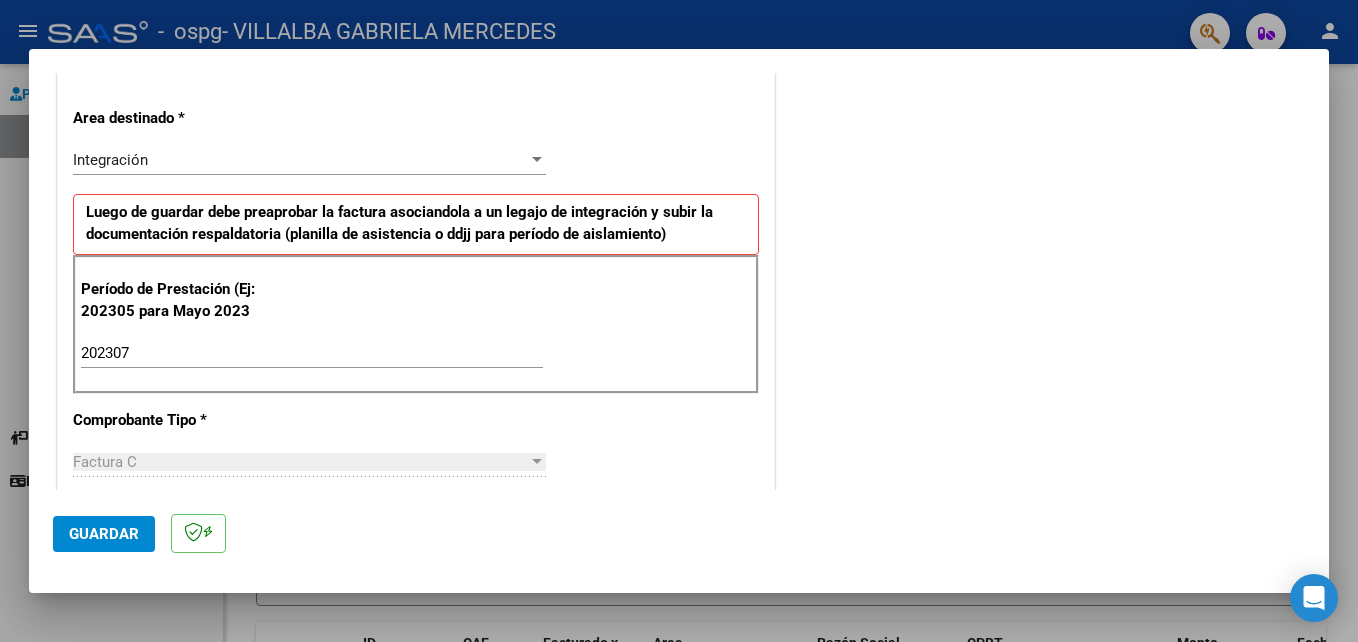 click on "[YEAR] Ingrese el Período de Prestación como indica el ejemplo" at bounding box center [312, 353] 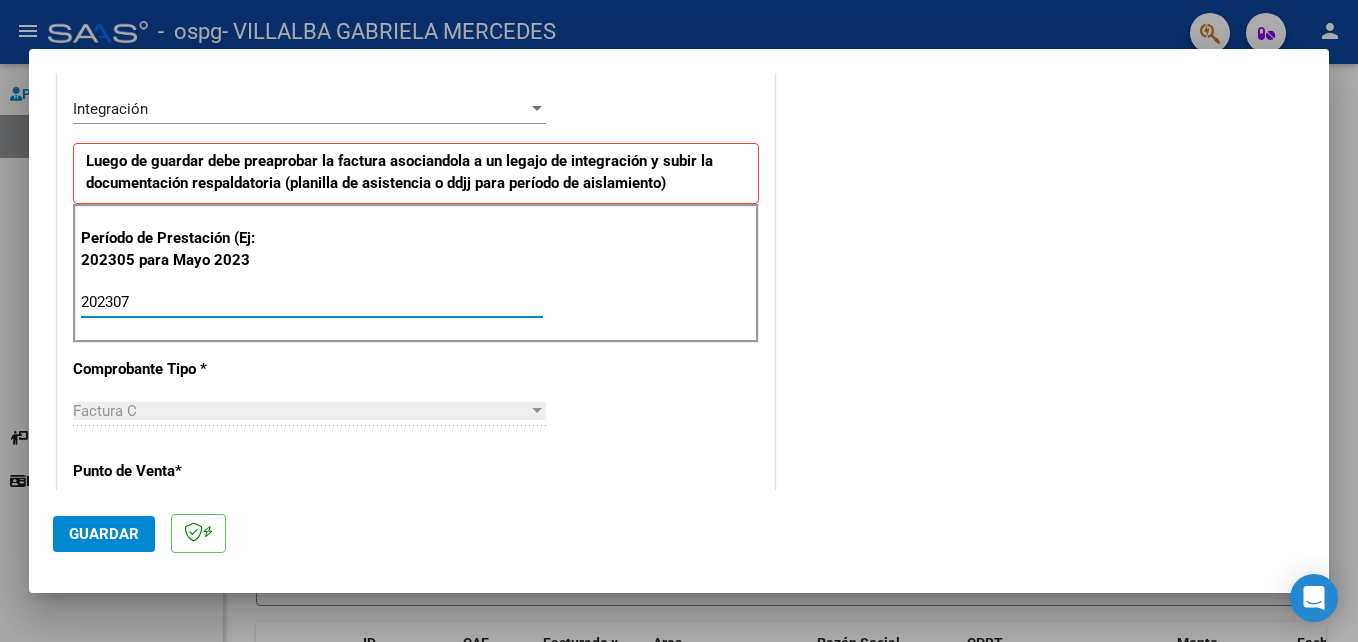 scroll, scrollTop: 500, scrollLeft: 0, axis: vertical 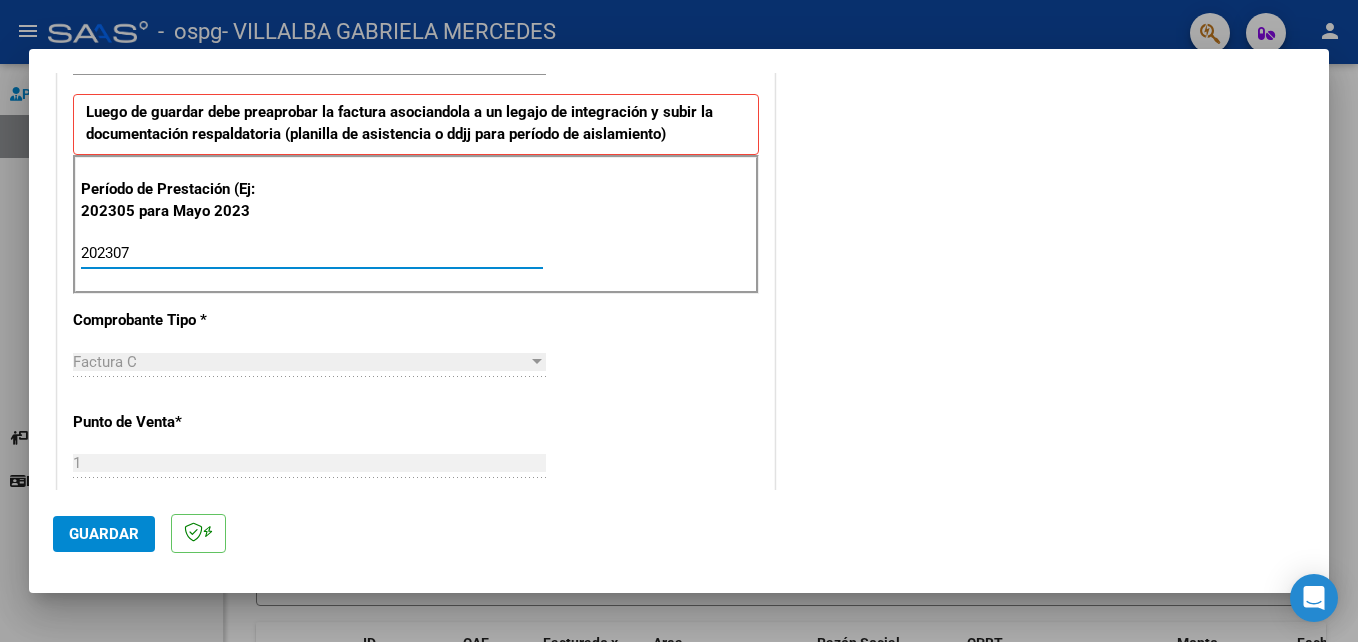 click on "Factura C Seleccionar Tipo" at bounding box center (309, 362) 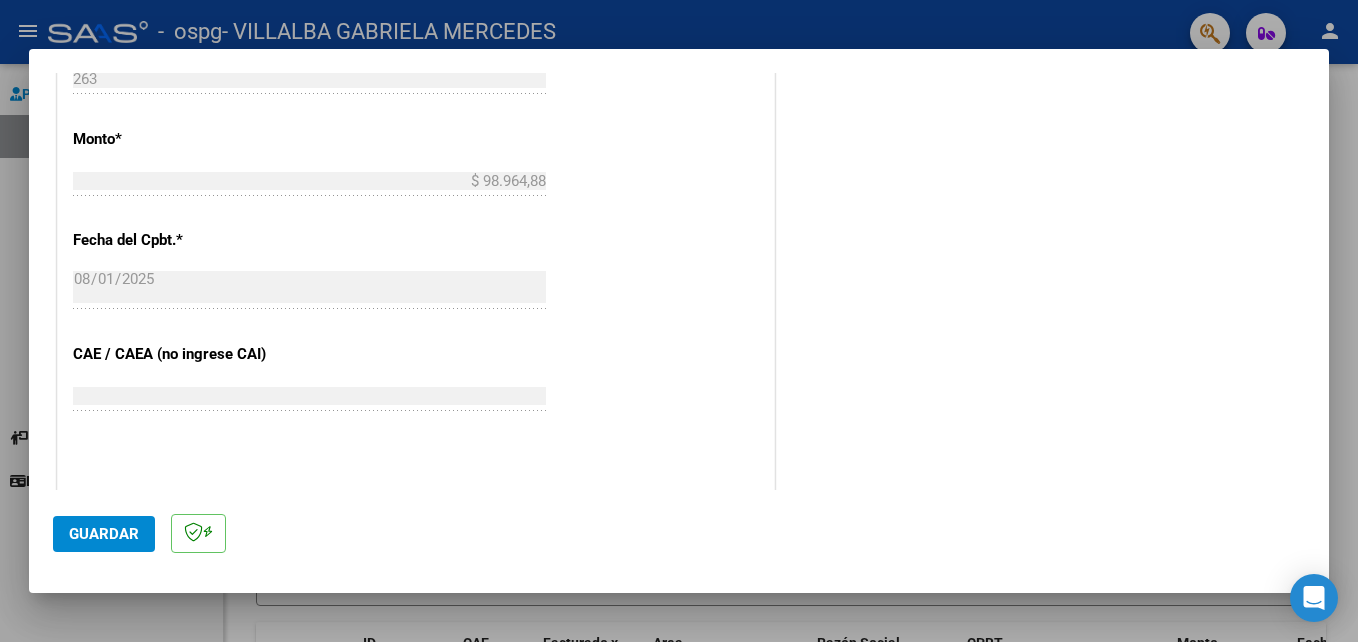 scroll, scrollTop: 1000, scrollLeft: 0, axis: vertical 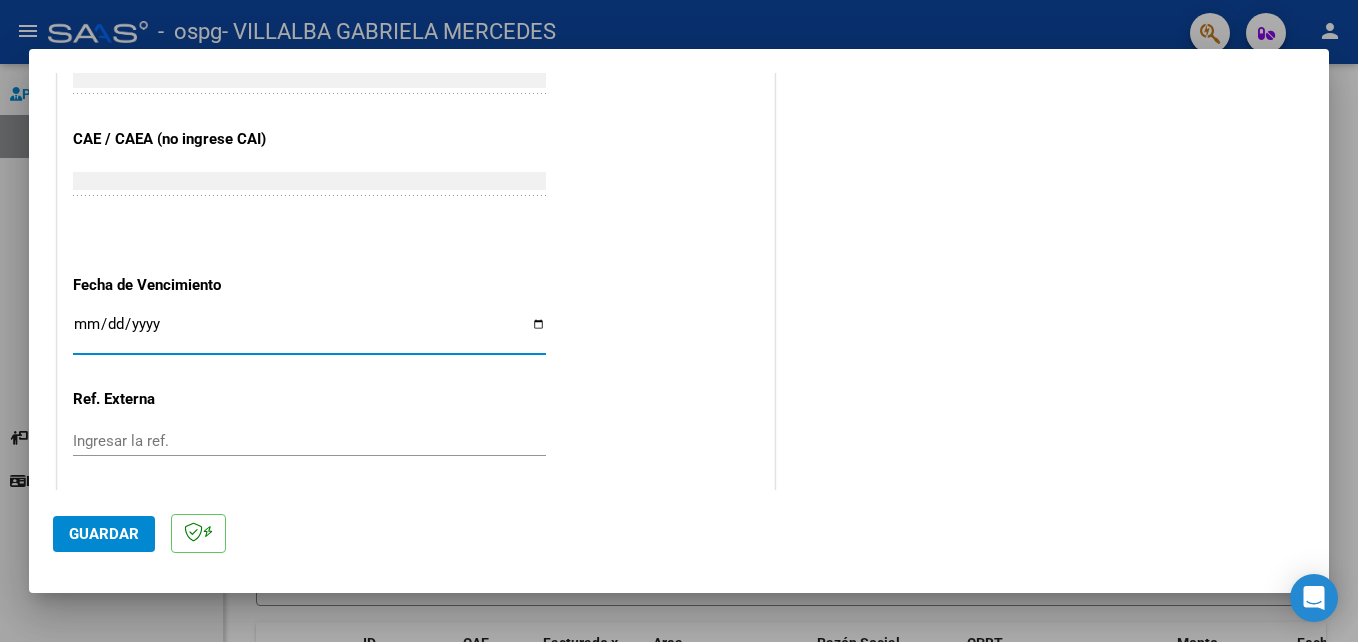 click on "Ingresar la fecha" at bounding box center [309, 332] 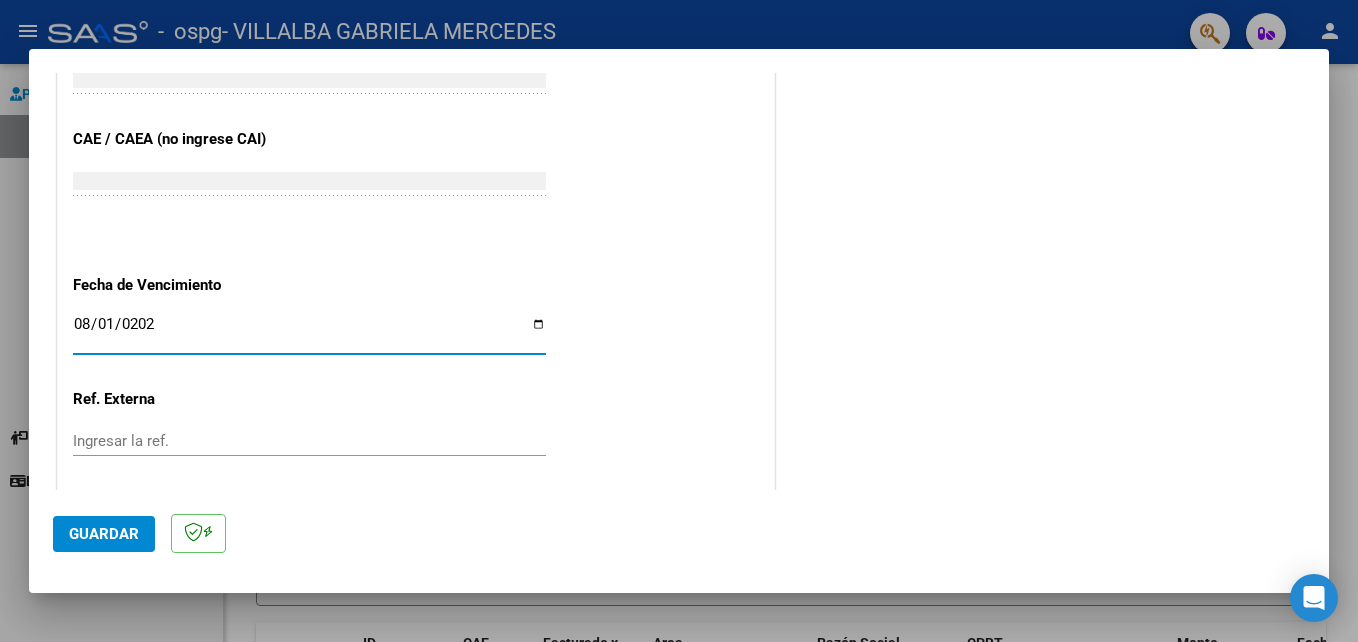 type on "2025-08-01" 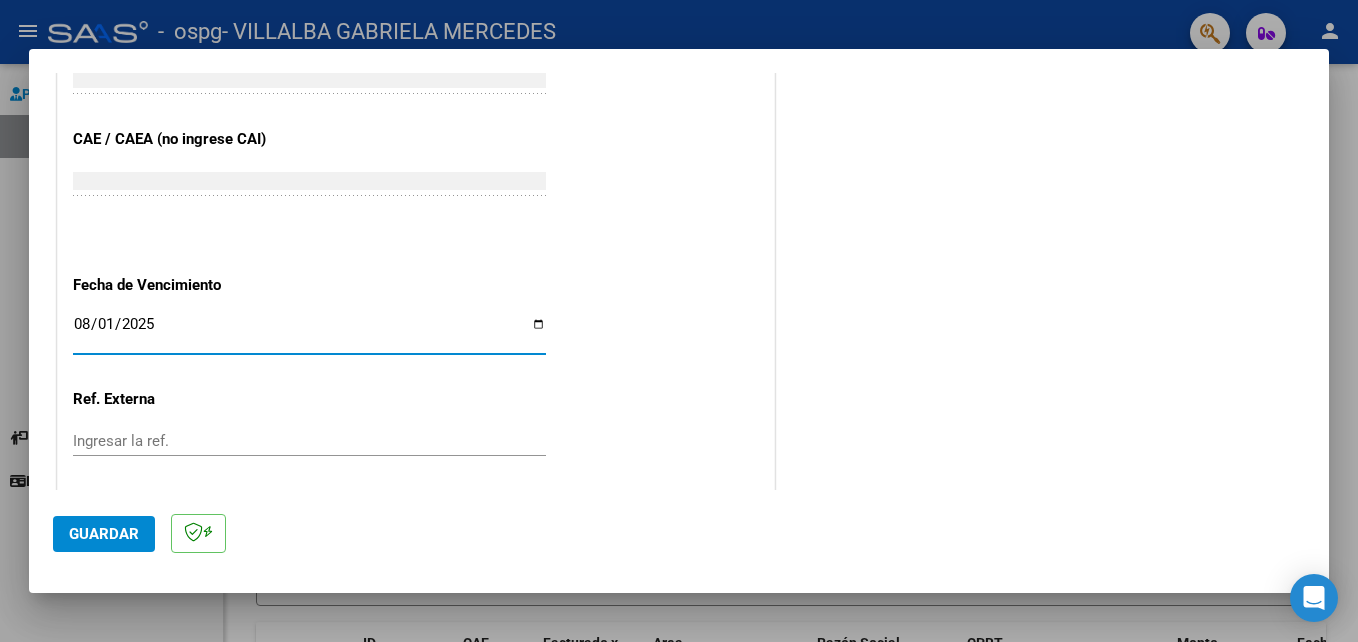 click on "CUIT  *   [CUIT] Ingresar CUIT  ANALISIS PRESTADOR  Area destinado * Integración Seleccionar Area Luego de guardar debe preaprobar la factura asociandola a un legajo de integración y subir la documentación respaldatoria (planilla de asistencia o ddjj para período de aislamiento)  Período de Prestación (Ej: 202305 para Mayo 2023    202307 Ingrese el Período de Prestación como indica el ejemplo   Comprobante Tipo * Factura C Seleccionar Tipo Punto de Venta  *   1 Ingresar el Nro.  Número  *   263 Ingresar el Nro.  Monto  *   $ 98.964,88 Ingresar el monto  Fecha del Cpbt.  *   2025-08-01 Ingresar la fecha  CAE / CAEA (no ingrese CAI)    75302036011840 Ingresar el CAE o CAEA (no ingrese CAI)  Fecha de Vencimiento    2025-08-01 Ingresar la fecha  Ref. Externa    Ingresar la ref.  N° Liquidación    Ingresar el N° Liquidación" at bounding box center (416, -143) 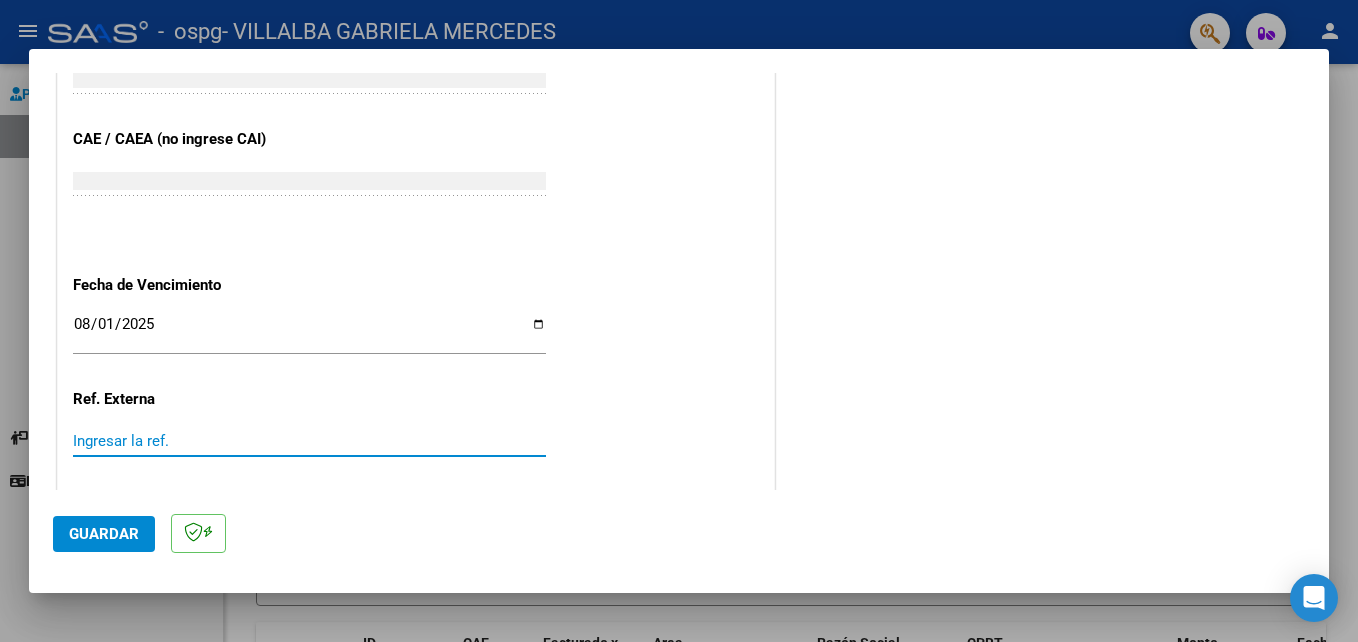 click on "Ingresar la ref." at bounding box center (309, 441) 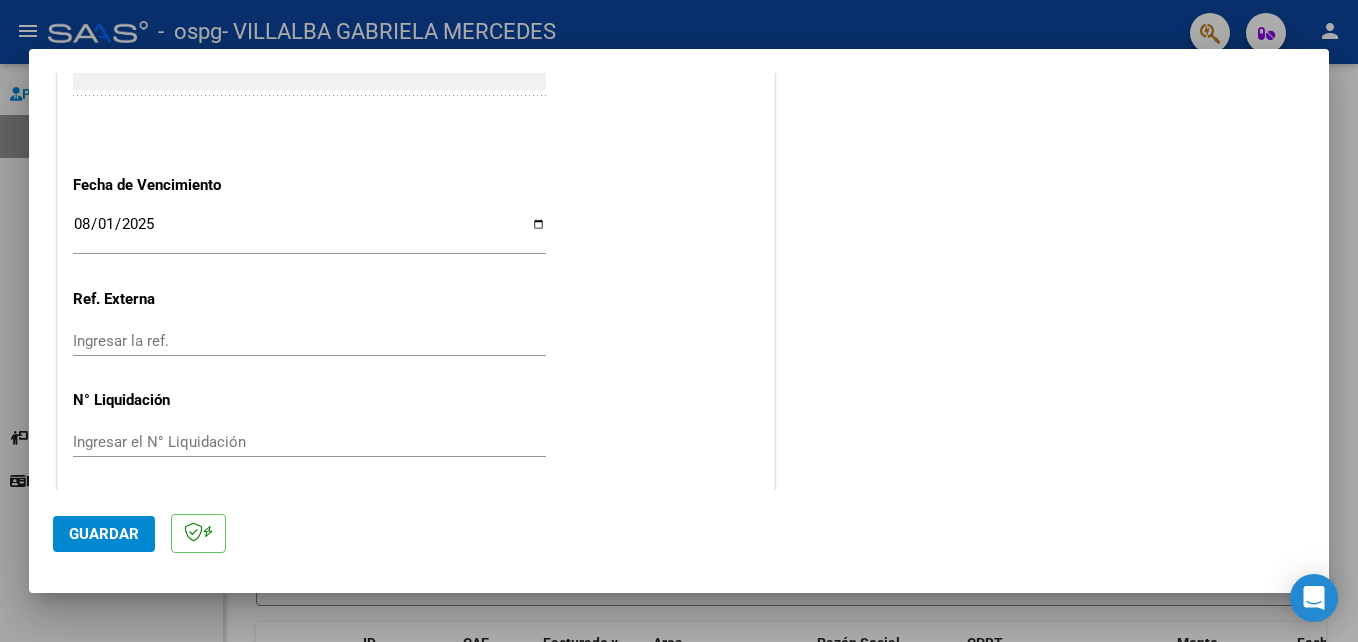 scroll, scrollTop: 1306, scrollLeft: 0, axis: vertical 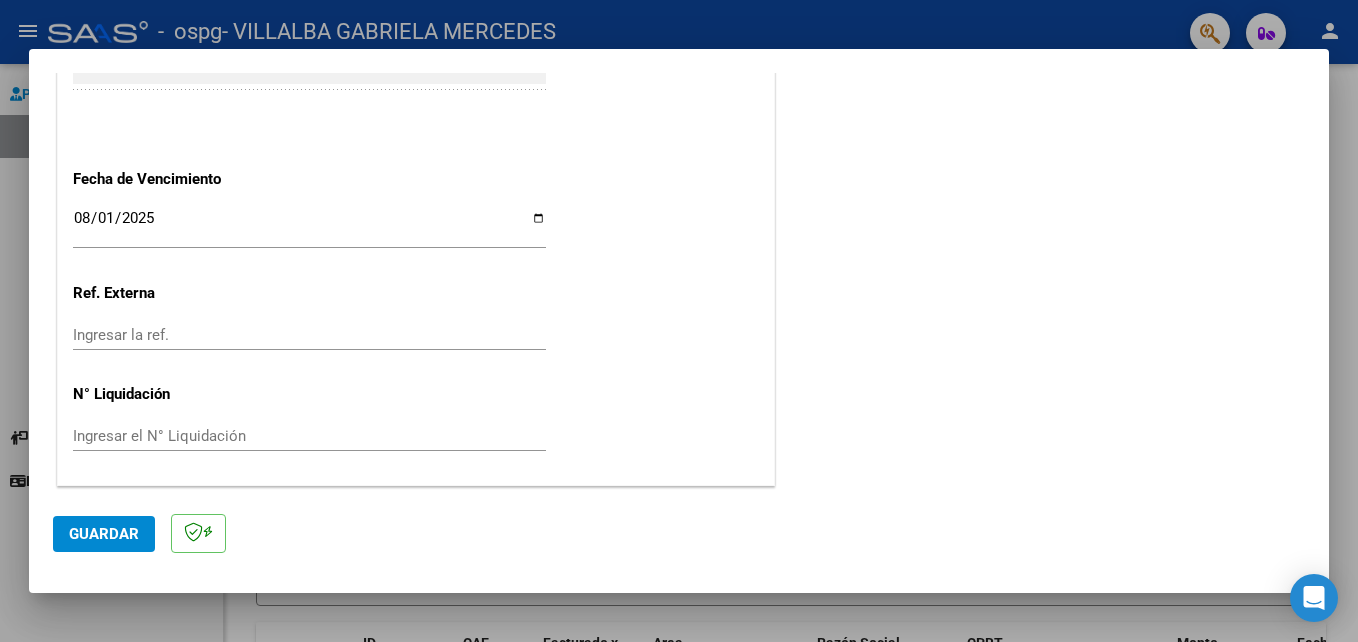 click on "Ingresar el N° Liquidación" at bounding box center [309, 436] 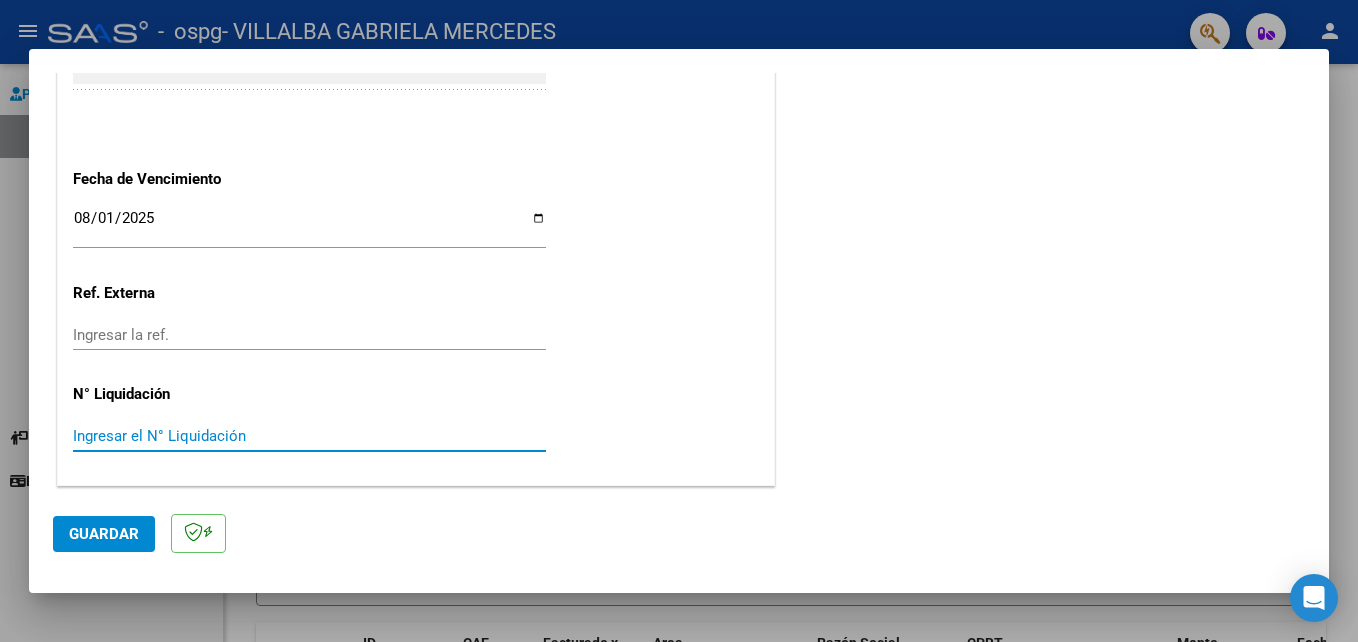 click on "Guardar" 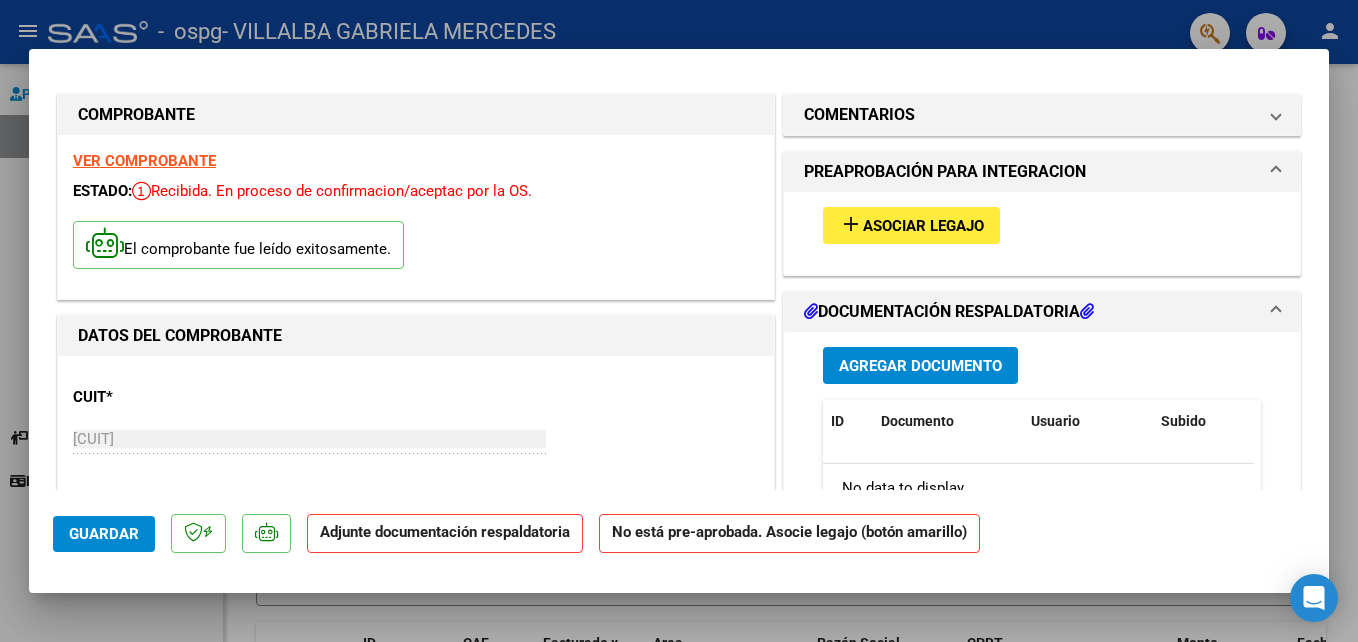 scroll, scrollTop: 0, scrollLeft: 0, axis: both 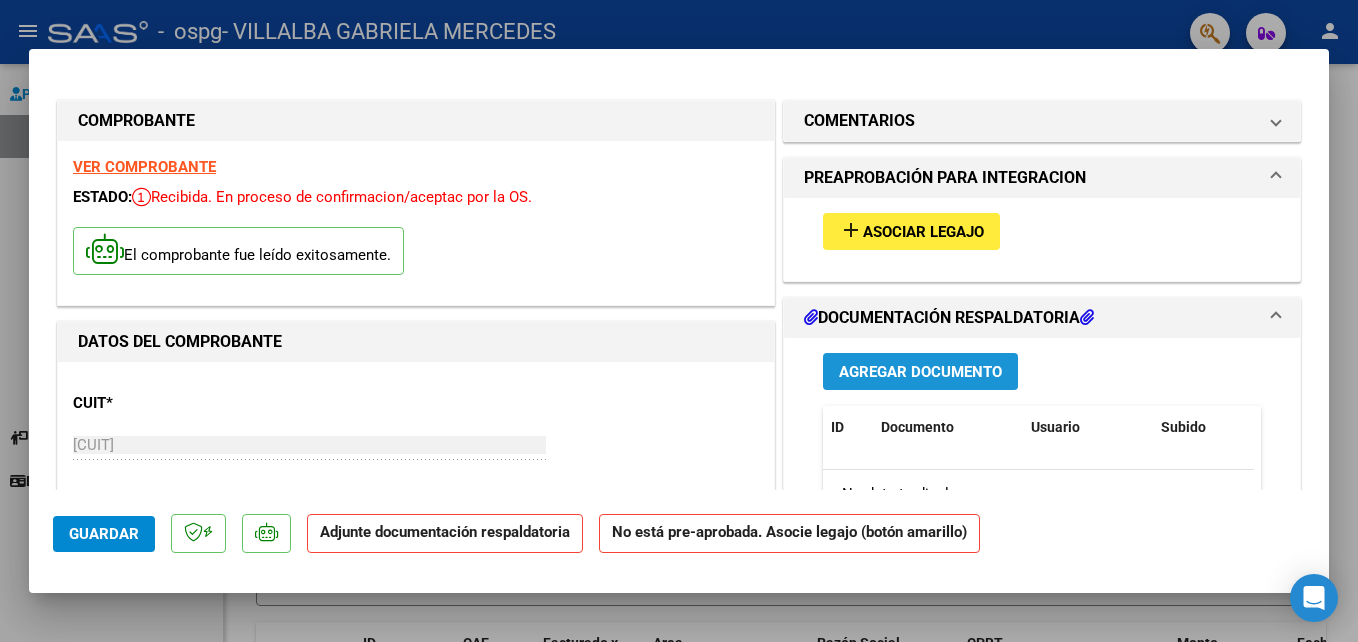 click on "Agregar Documento" at bounding box center [920, 372] 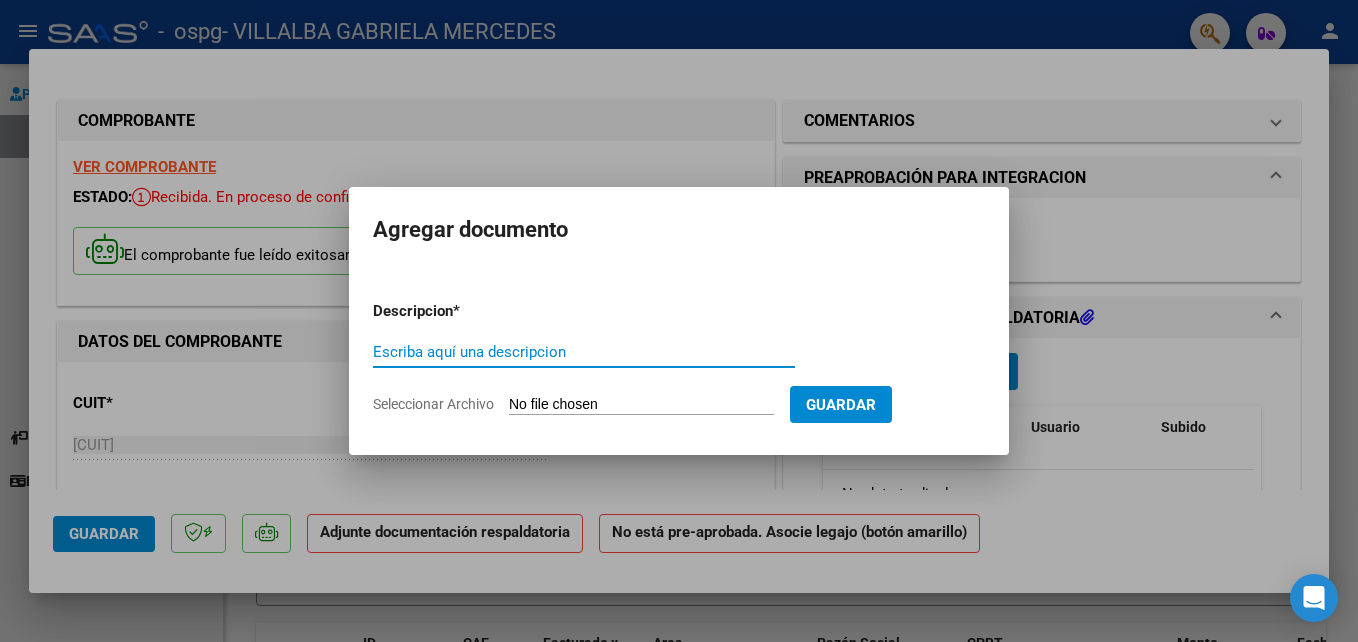 click on "Escriba aquí una descripcion" at bounding box center (584, 352) 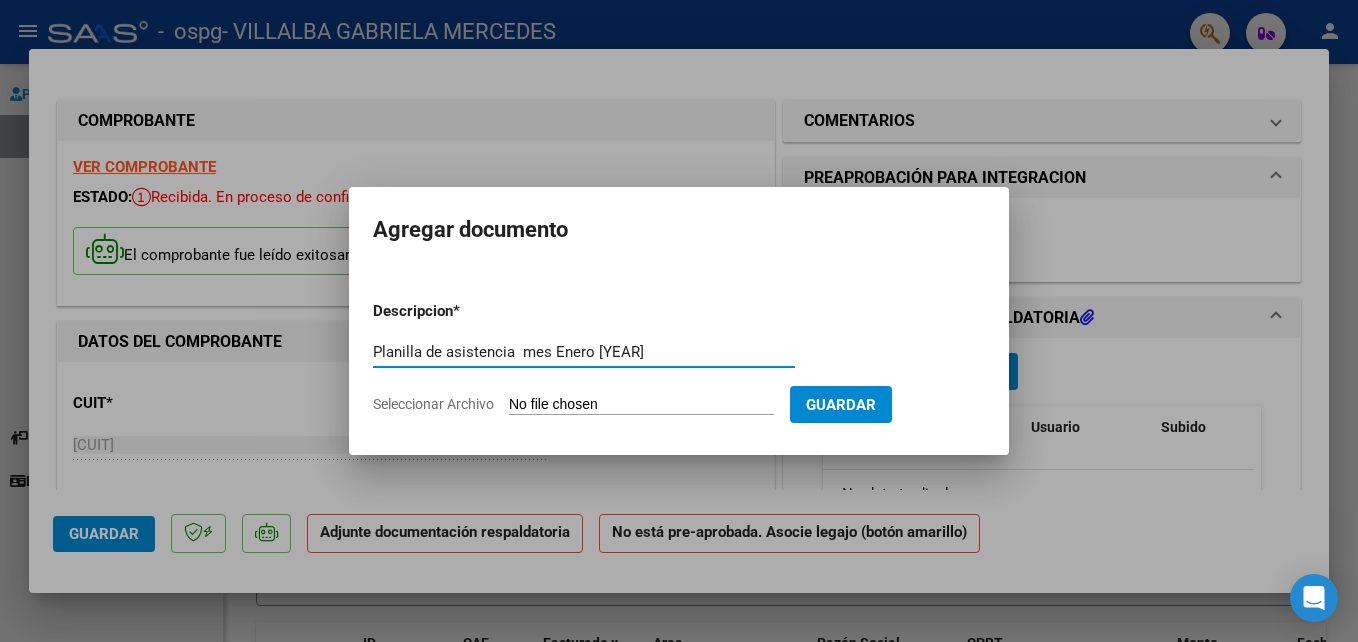 click on "Planilla de asistencia  mes Enero [YEAR]" at bounding box center [584, 352] 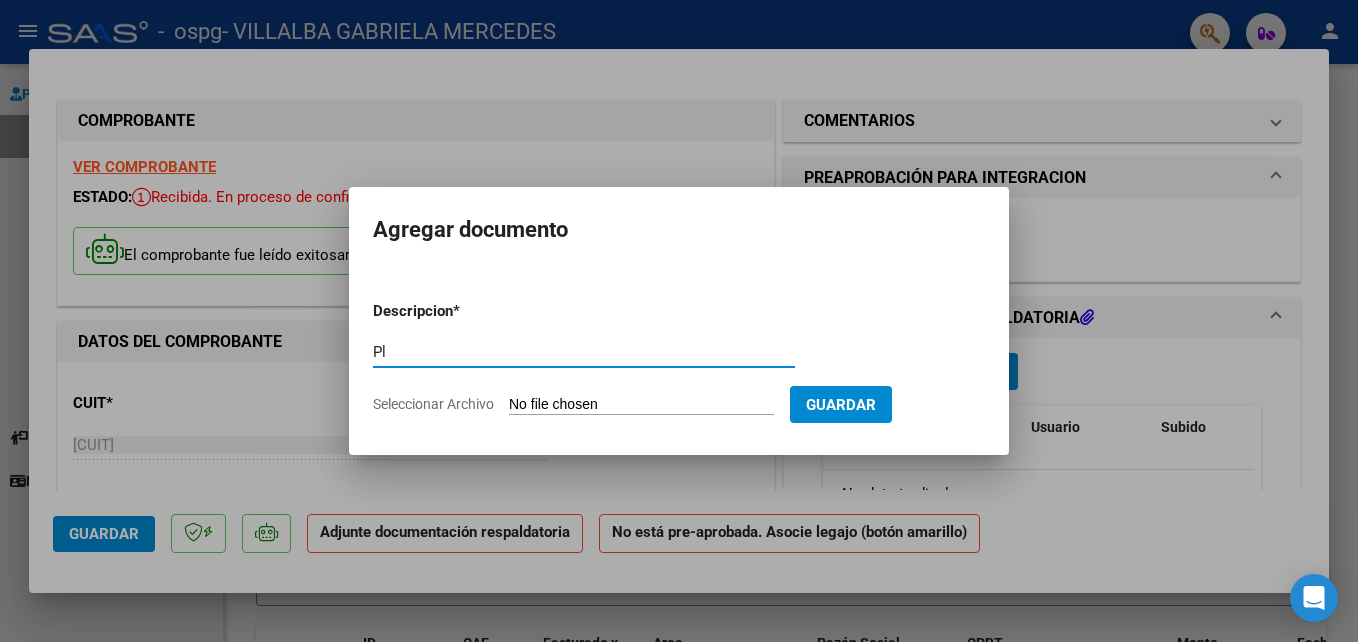 type on "P" 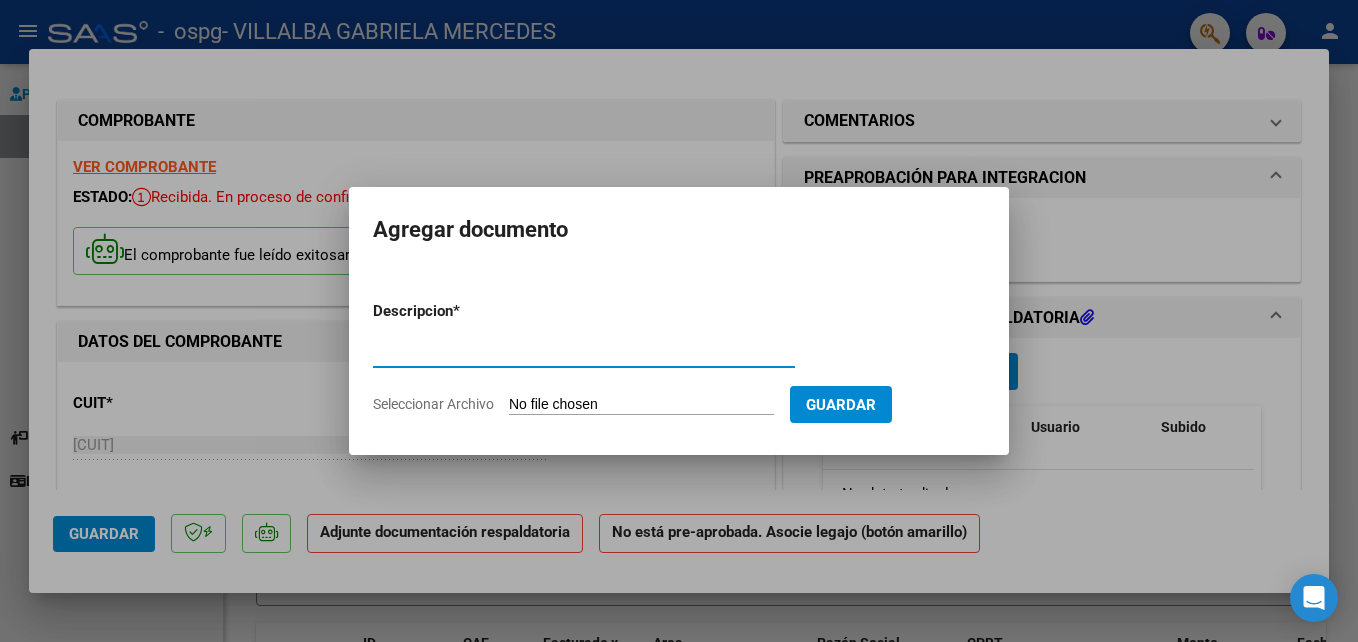 drag, startPoint x: 471, startPoint y: 353, endPoint x: 451, endPoint y: 352, distance: 20.024984 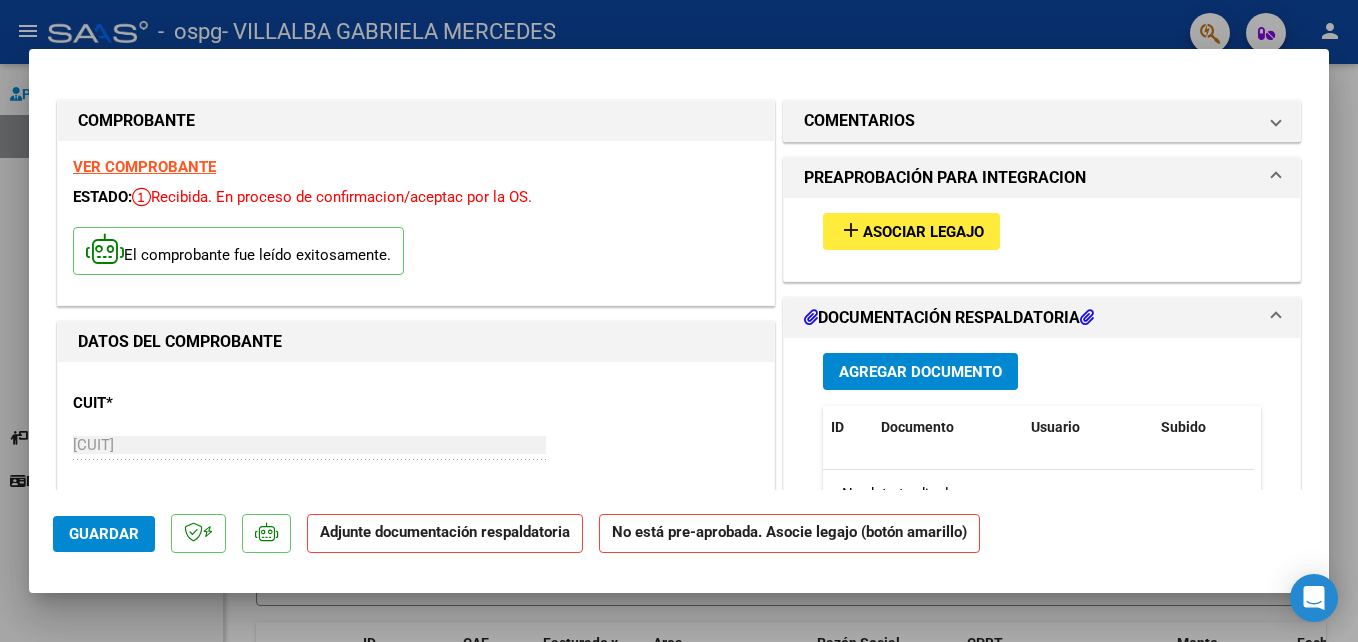 click on "Agregar Documento" at bounding box center (920, 372) 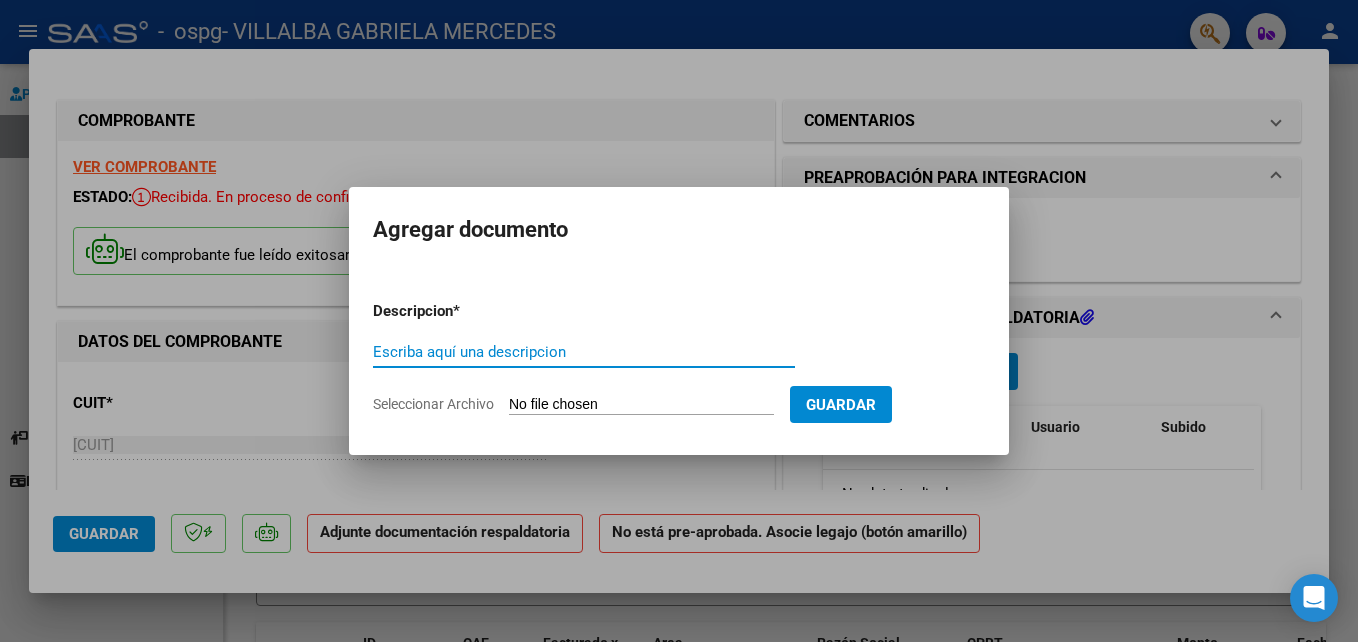 drag, startPoint x: 578, startPoint y: 351, endPoint x: 563, endPoint y: 352, distance: 15.033297 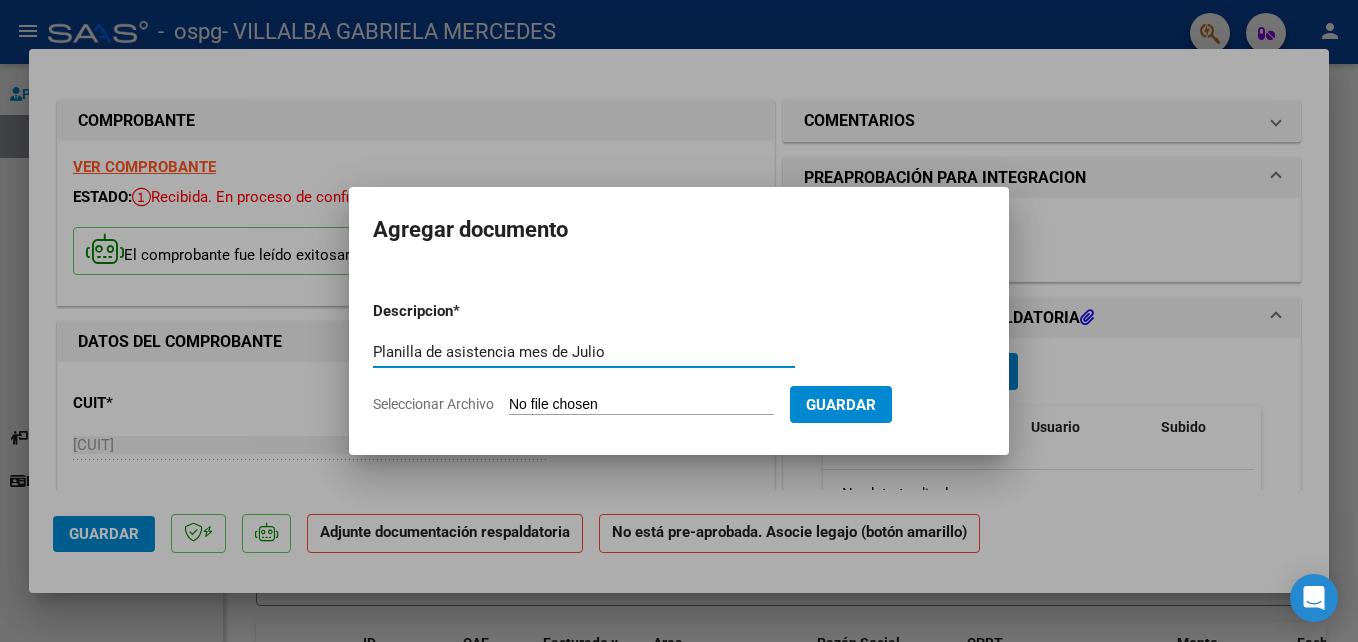 type on "Planilla de asistencia mes de Julio" 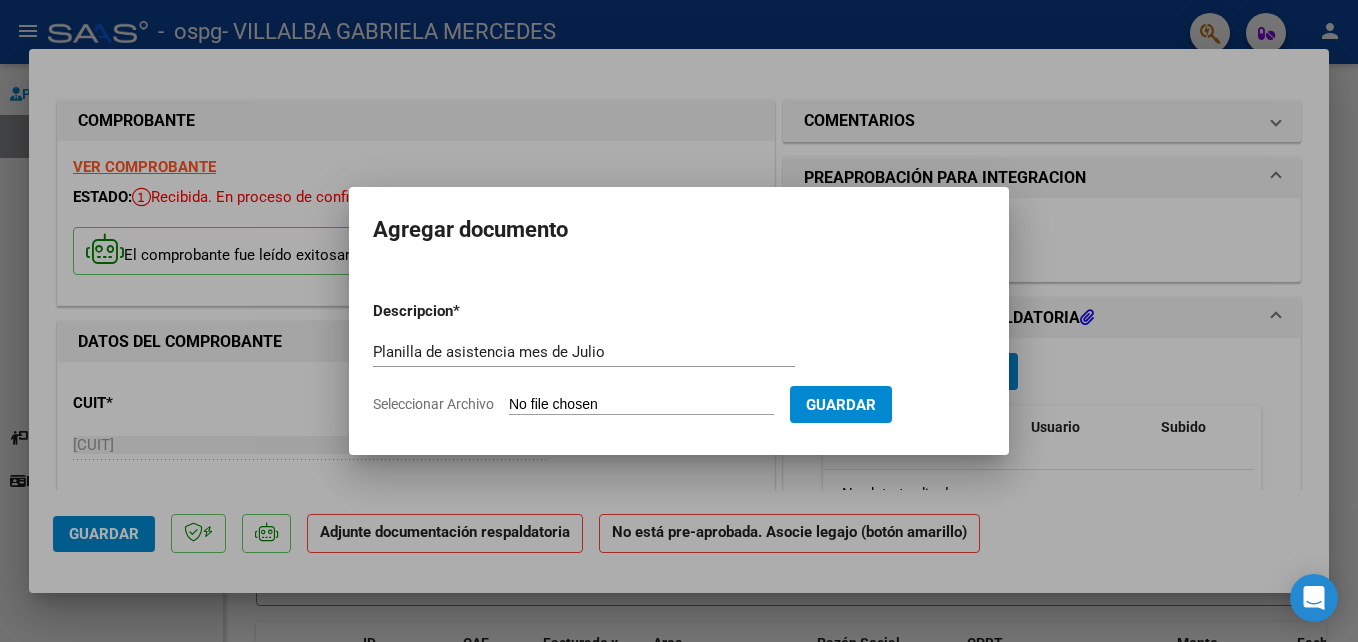 type on "C:\fakepath\planilla de asistencia mes de  julio- [NAME].pdf" 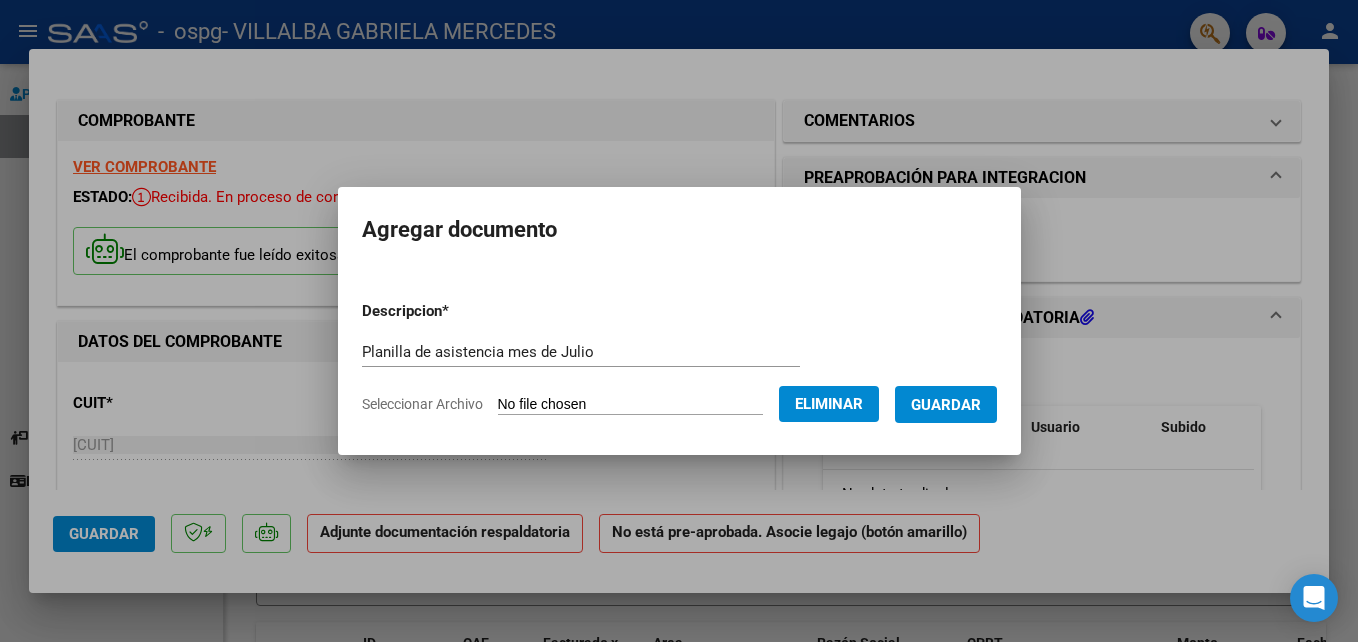 click on "Guardar" at bounding box center (946, 405) 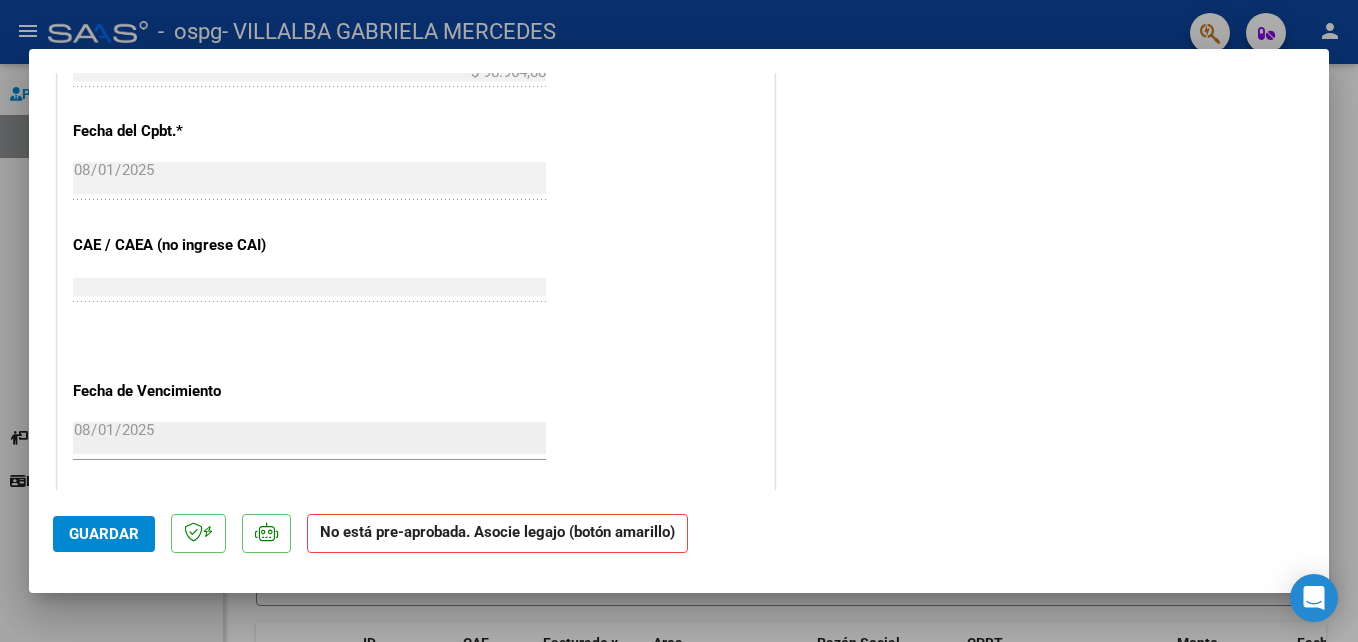scroll, scrollTop: 1221, scrollLeft: 0, axis: vertical 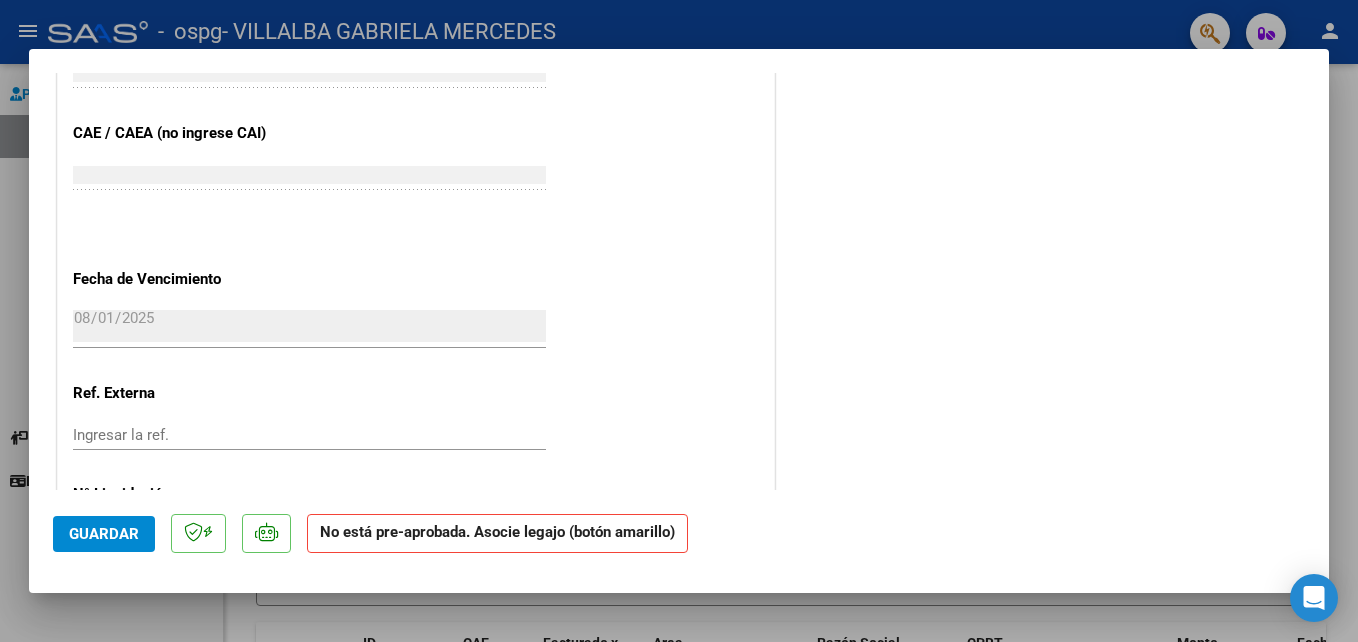 click on "Guardar" 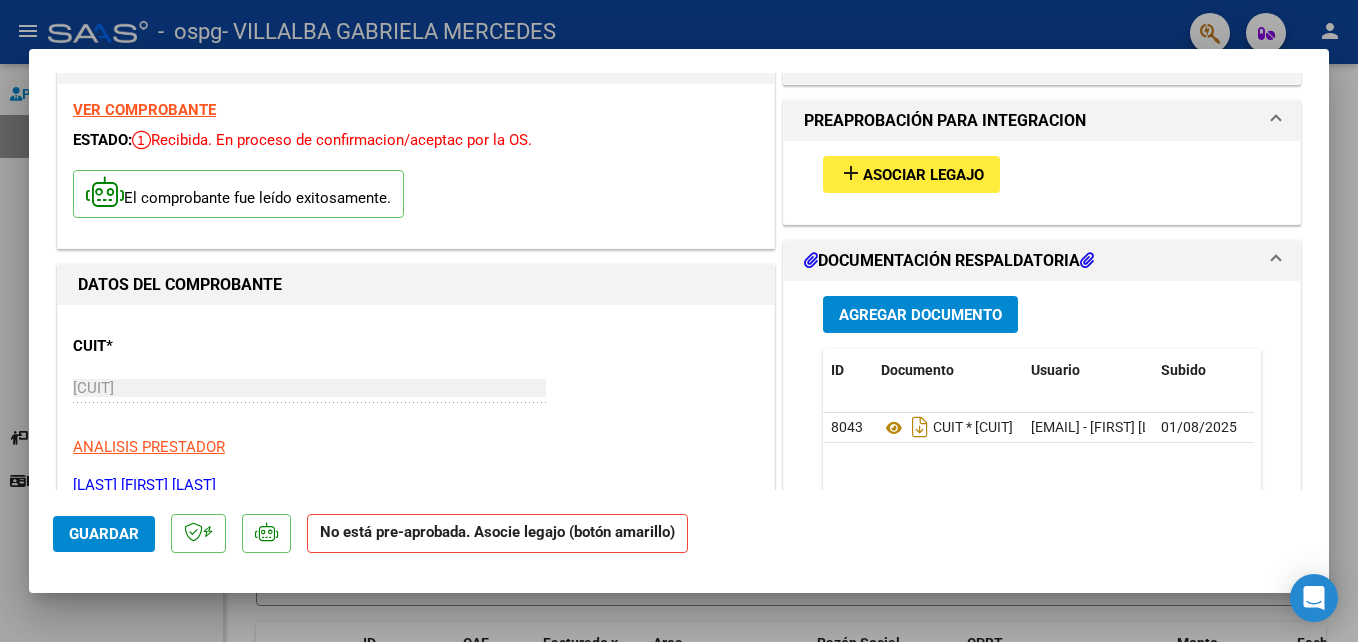 scroll, scrollTop: 21, scrollLeft: 0, axis: vertical 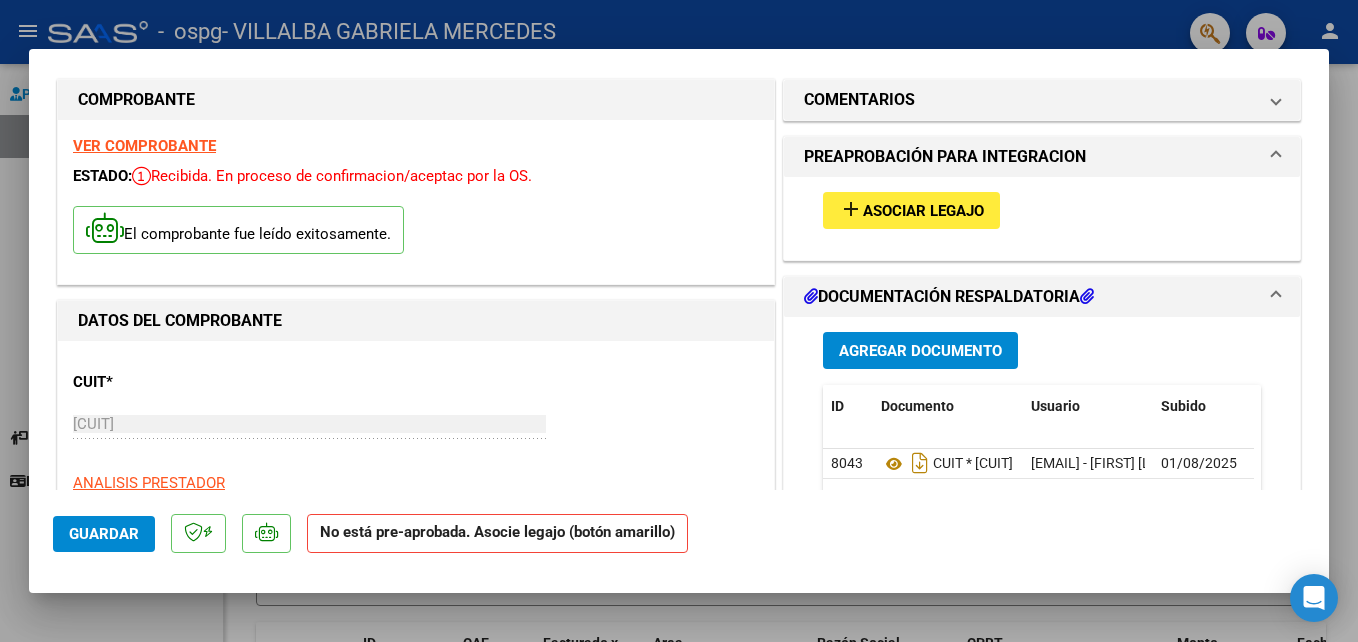 click on "Guardar No está pre-aprobada. Asocie legajo (botón amarillo)" 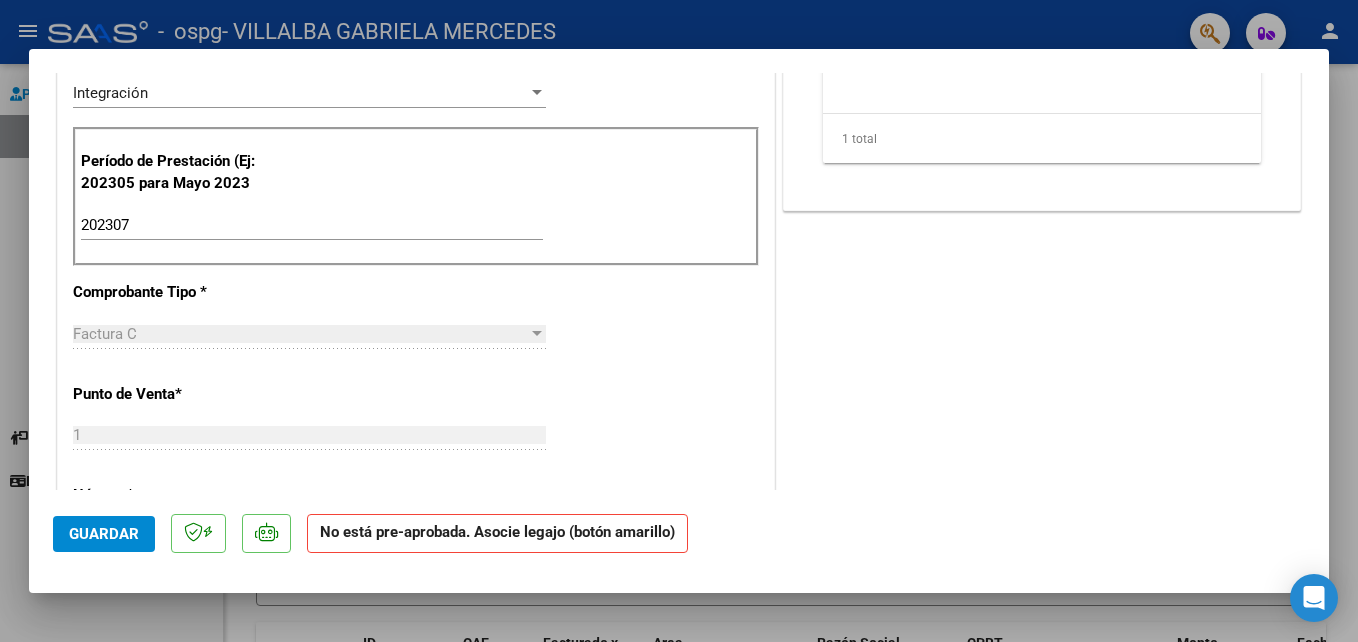 scroll, scrollTop: 600, scrollLeft: 0, axis: vertical 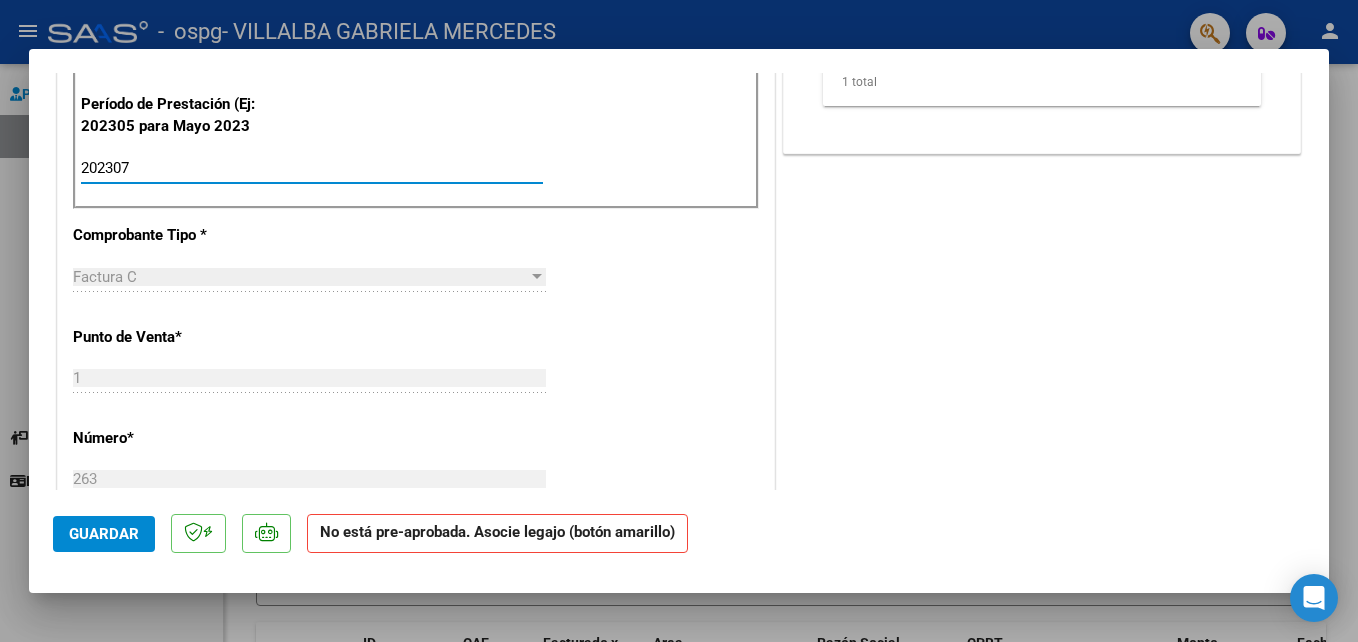 click on "202307" at bounding box center [312, 168] 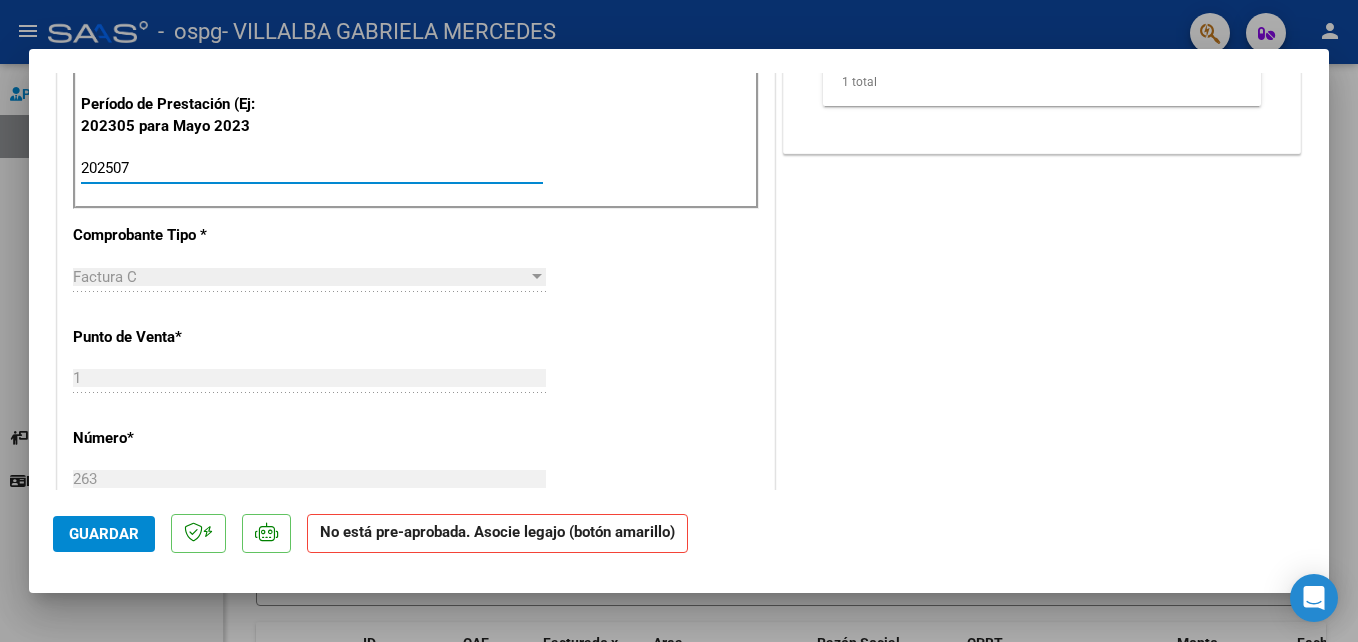 type on "202507" 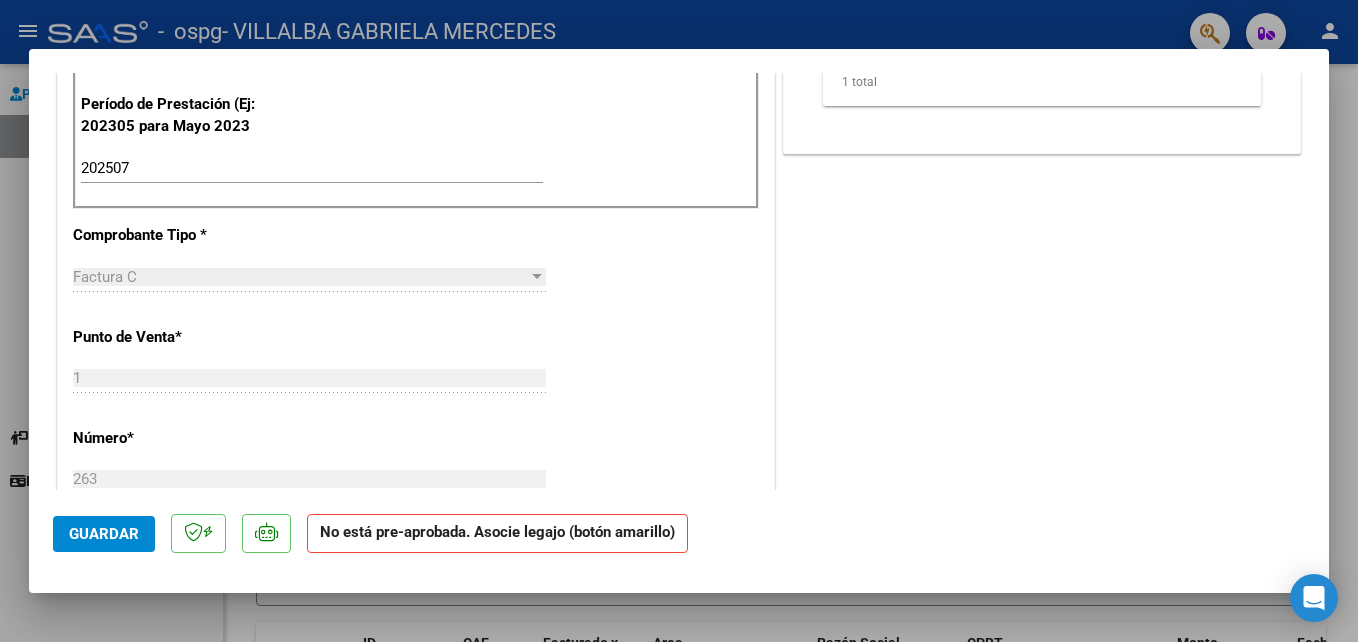 click on "CUIT  *   [CUIT] Ingresar CUIT  ANALISIS PRESTADOR  Area destinado * Integración Seleccionar Area Luego de guardar debe preaprobar la factura asociandola a un legajo de integración y subir la documentación respaldatoria (planilla de asistencia o ddjj para período de aislamiento)  Período de Prestación (Ej: 202305 para Mayo 2023    202307 Ingrese el Período de Prestación como indica el ejemplo   Comprobante Tipo * Factura C Seleccionar Tipo Punto de Venta  *   1 Ingresar el Nro.  Número  *   263 Ingresar el Nro.  Monto  *   $ 98.964,88 Ingresar el monto  Fecha del Cpbt.  *   2025-08-01 Ingresar la fecha  CAE / CAEA (no ingrese CAI)    75302036011840 Ingresar el CAE o CAEA (no ingrese CAI)  Fecha de Vencimiento    2025-08-01 Ingresar la fecha  Ref. Externa    Ingresar la ref.  N° Liquidación    Ingresar el N° Liquidación" at bounding box center (416, 484) 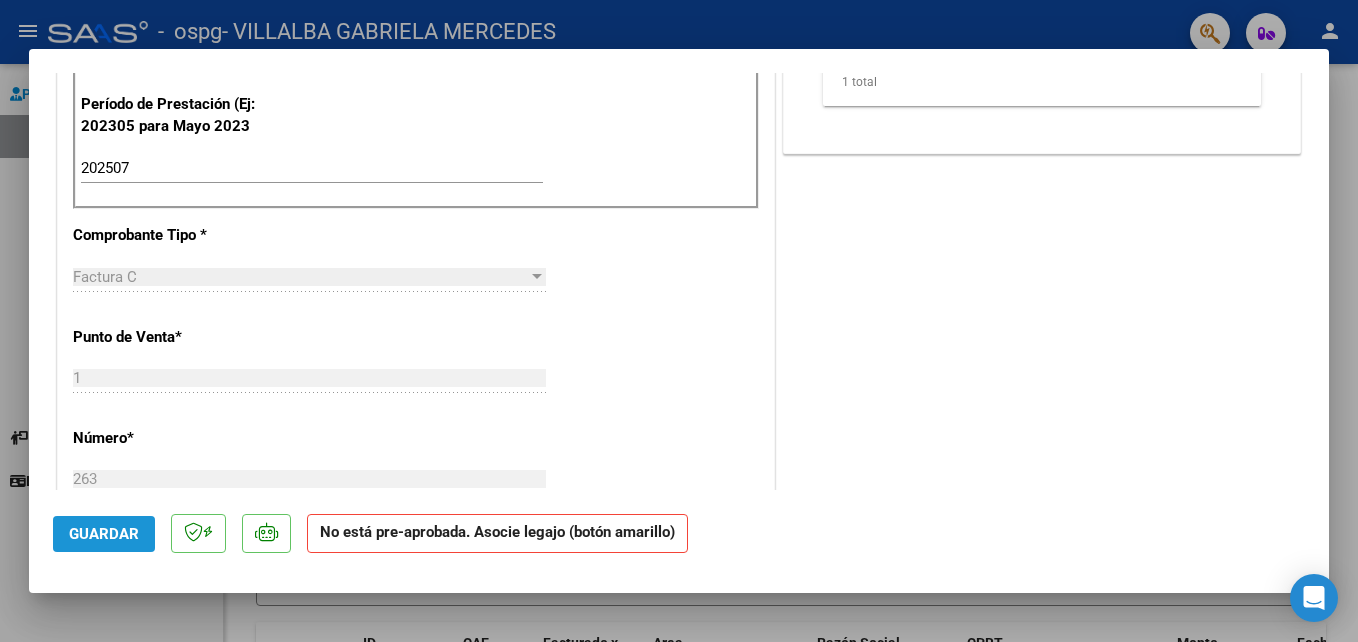 click on "Guardar" 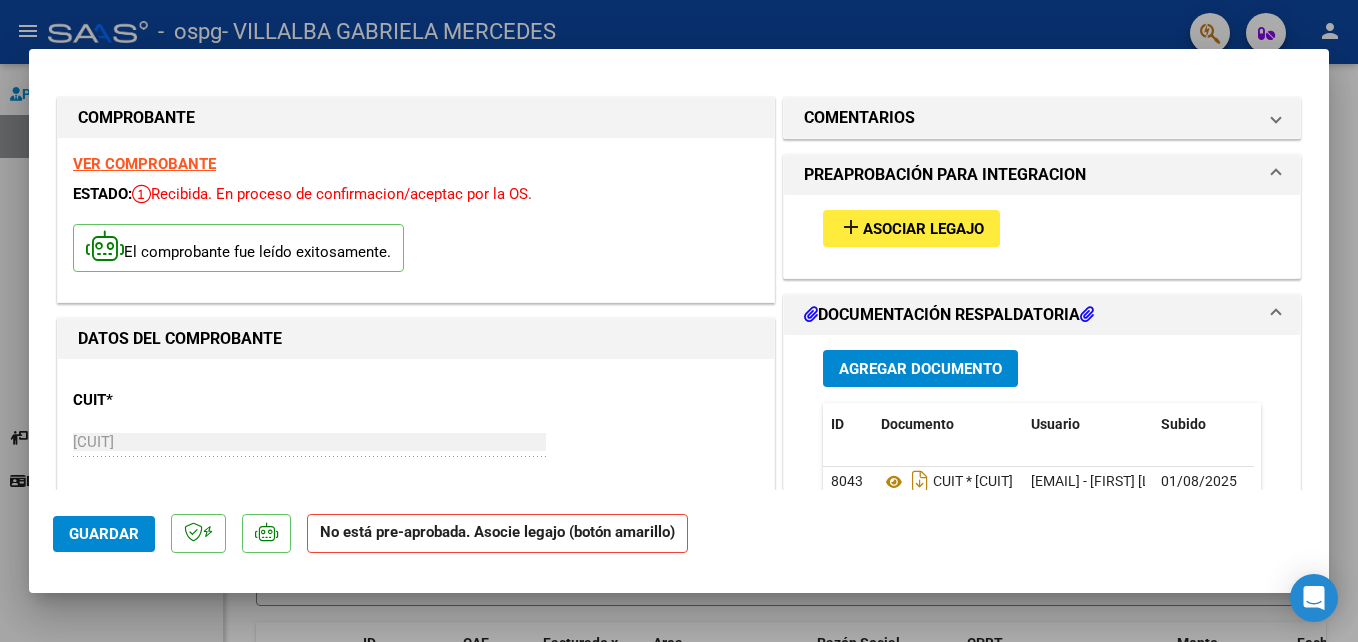 scroll, scrollTop: 0, scrollLeft: 0, axis: both 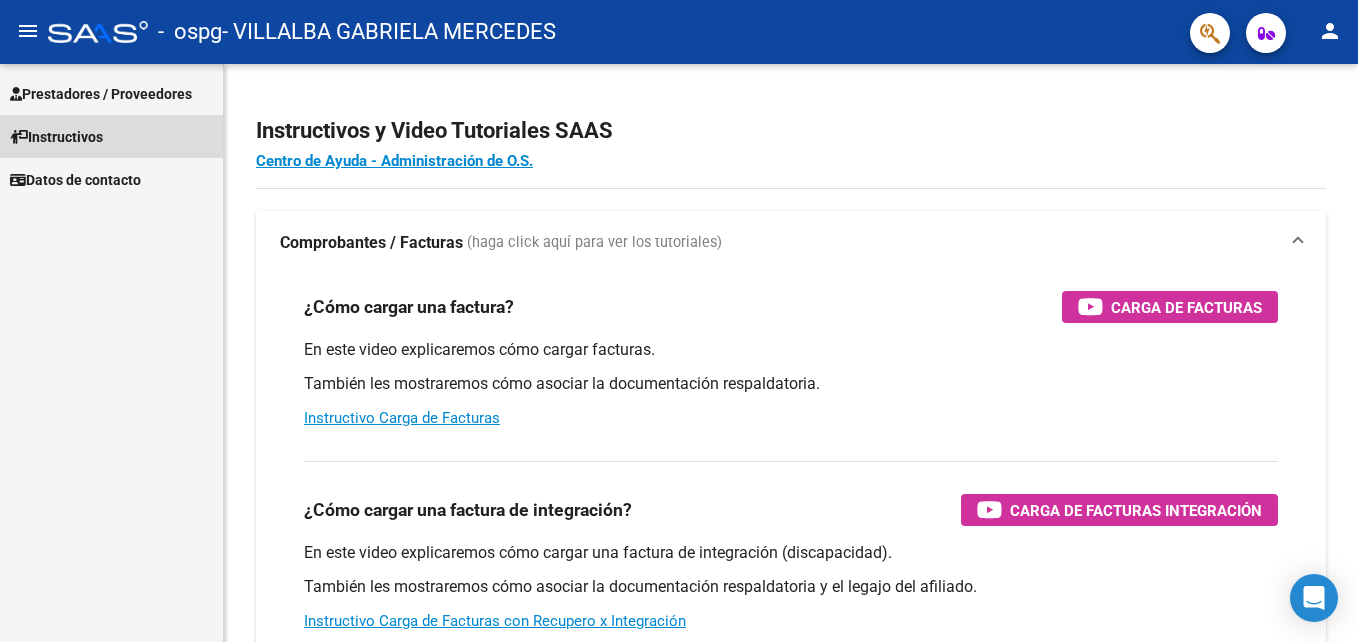 click on "Instructivos" at bounding box center (56, 137) 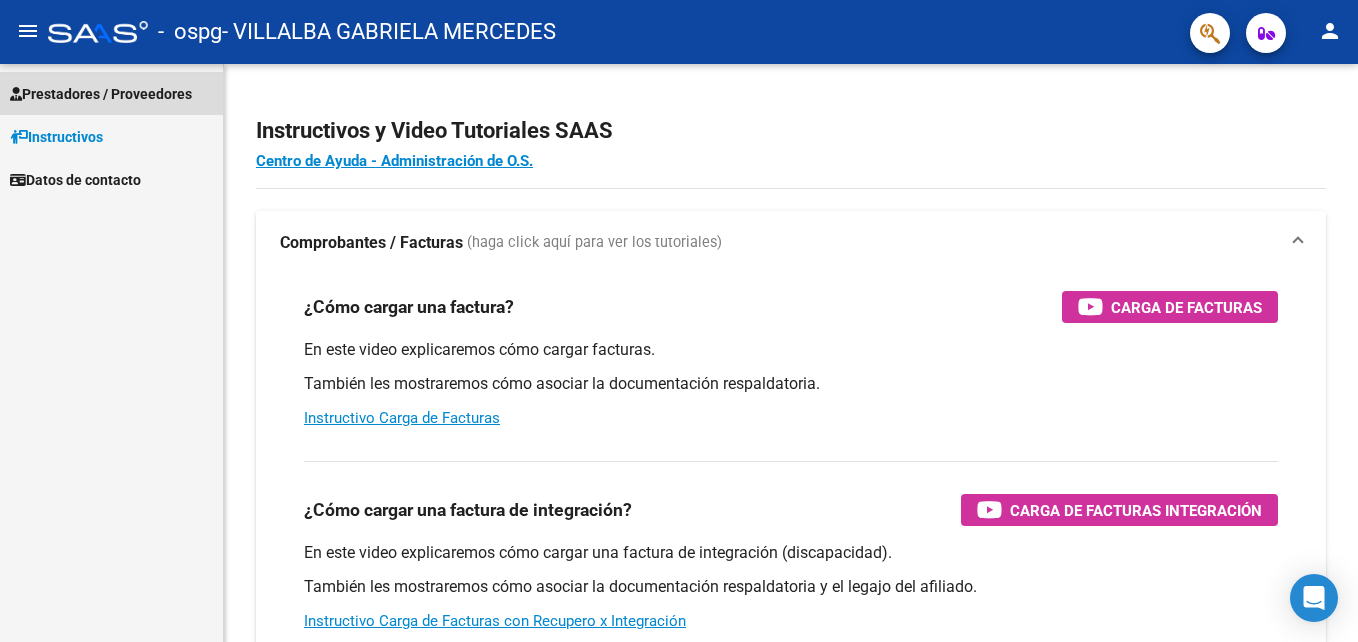 click on "Prestadores / Proveedores" at bounding box center [101, 94] 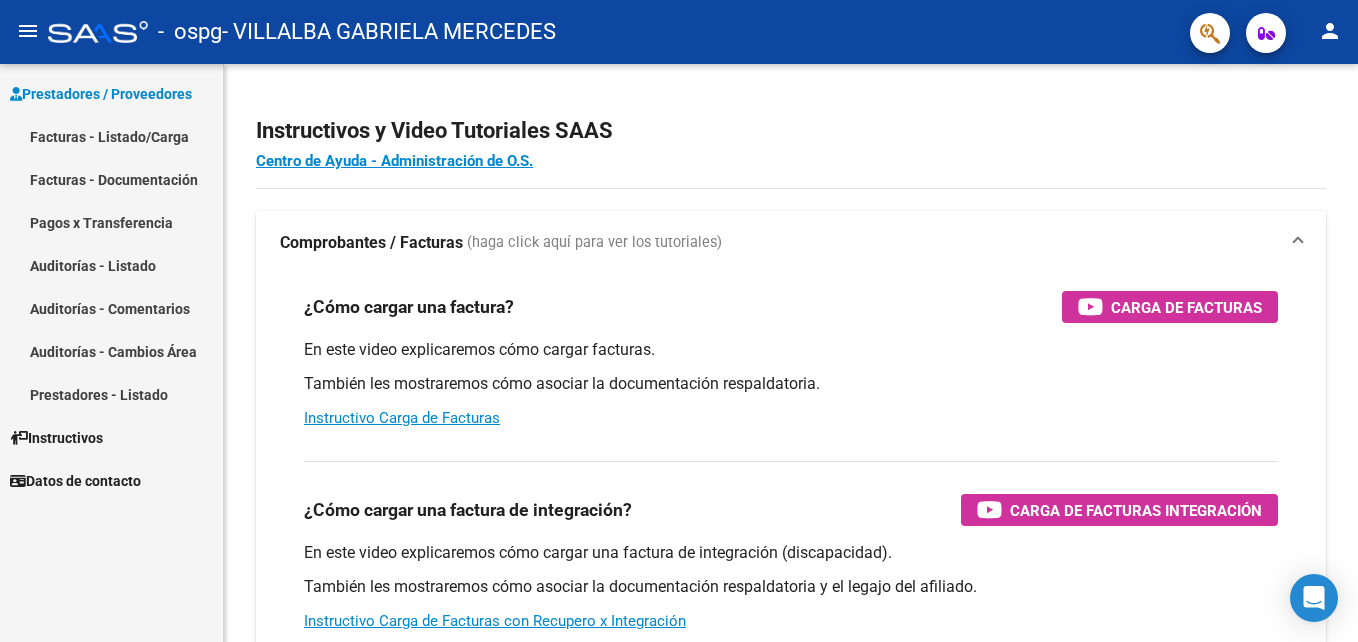 click on "Facturas - Listado/Carga" at bounding box center [111, 136] 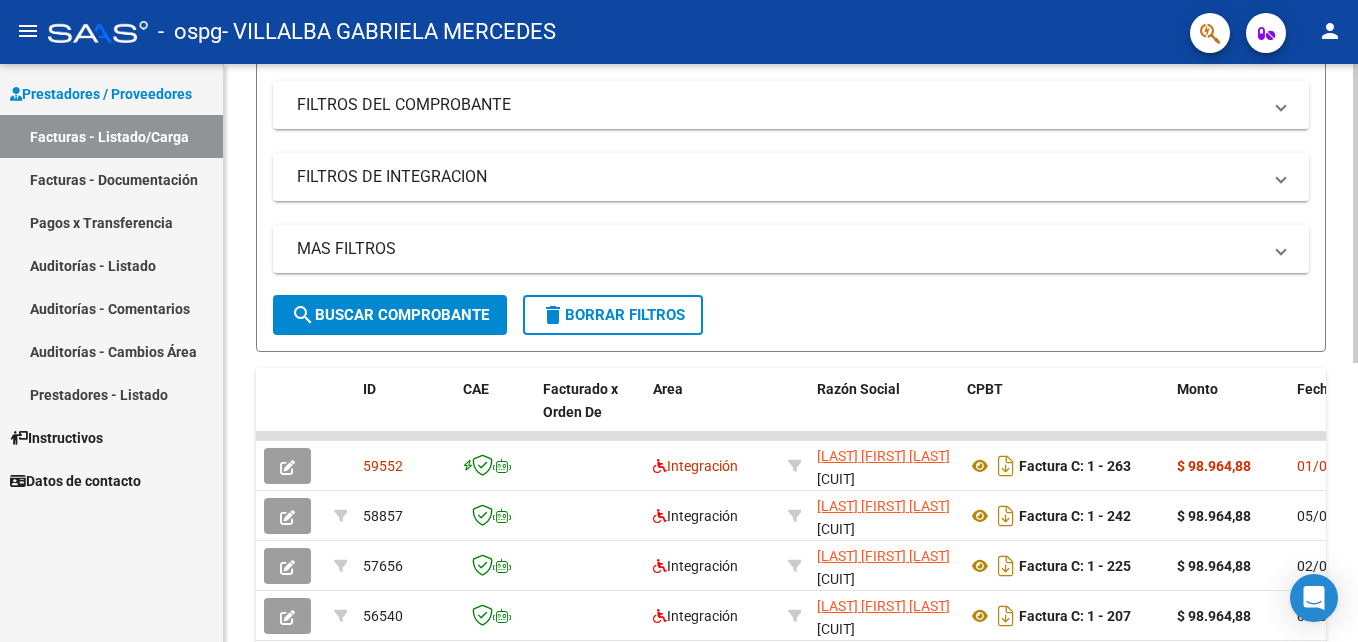 scroll, scrollTop: 464, scrollLeft: 0, axis: vertical 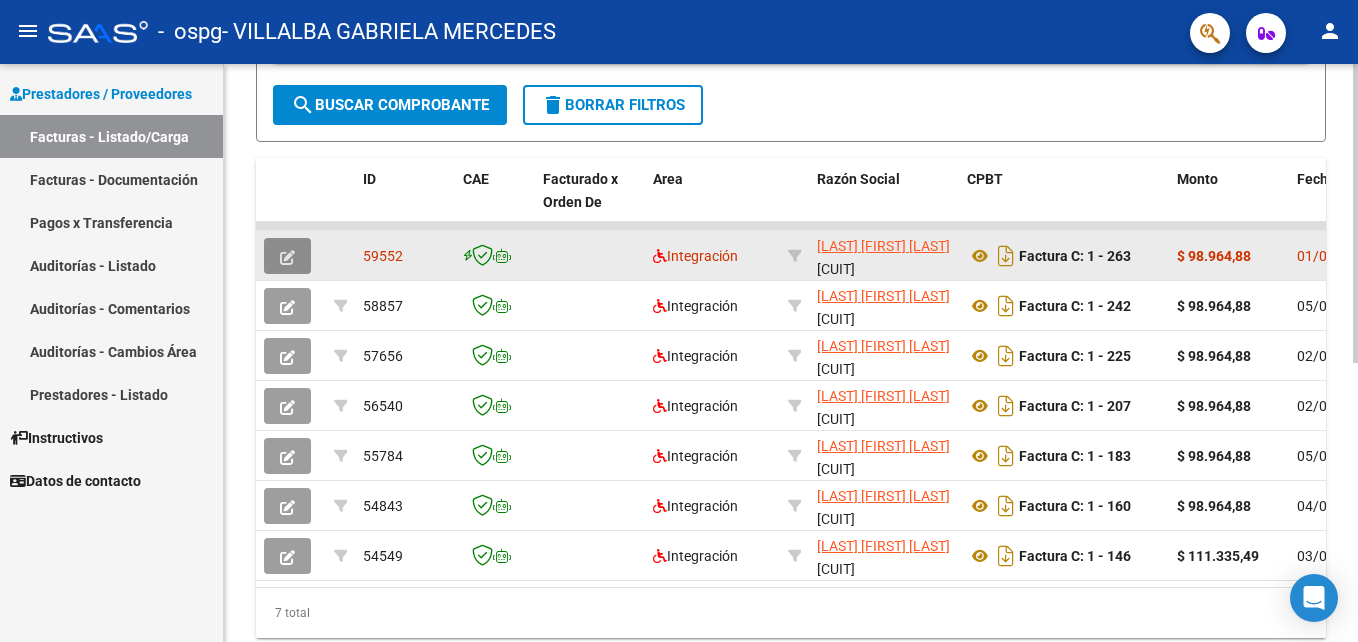 click 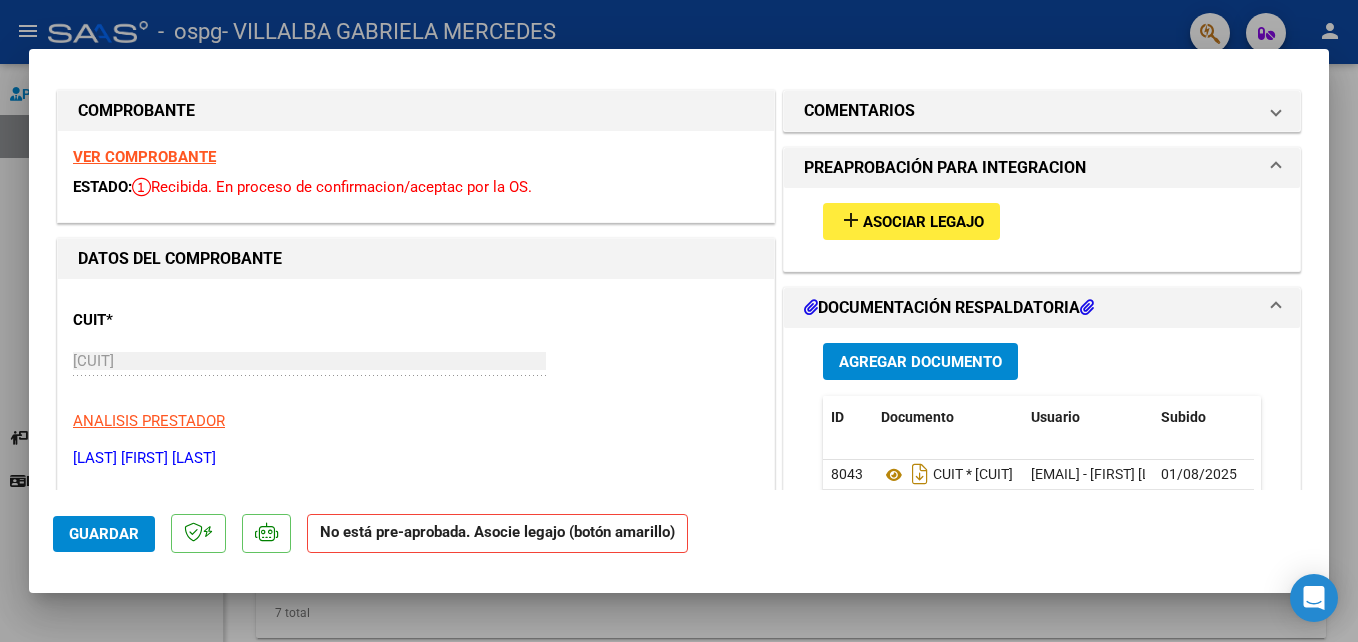 scroll, scrollTop: 0, scrollLeft: 0, axis: both 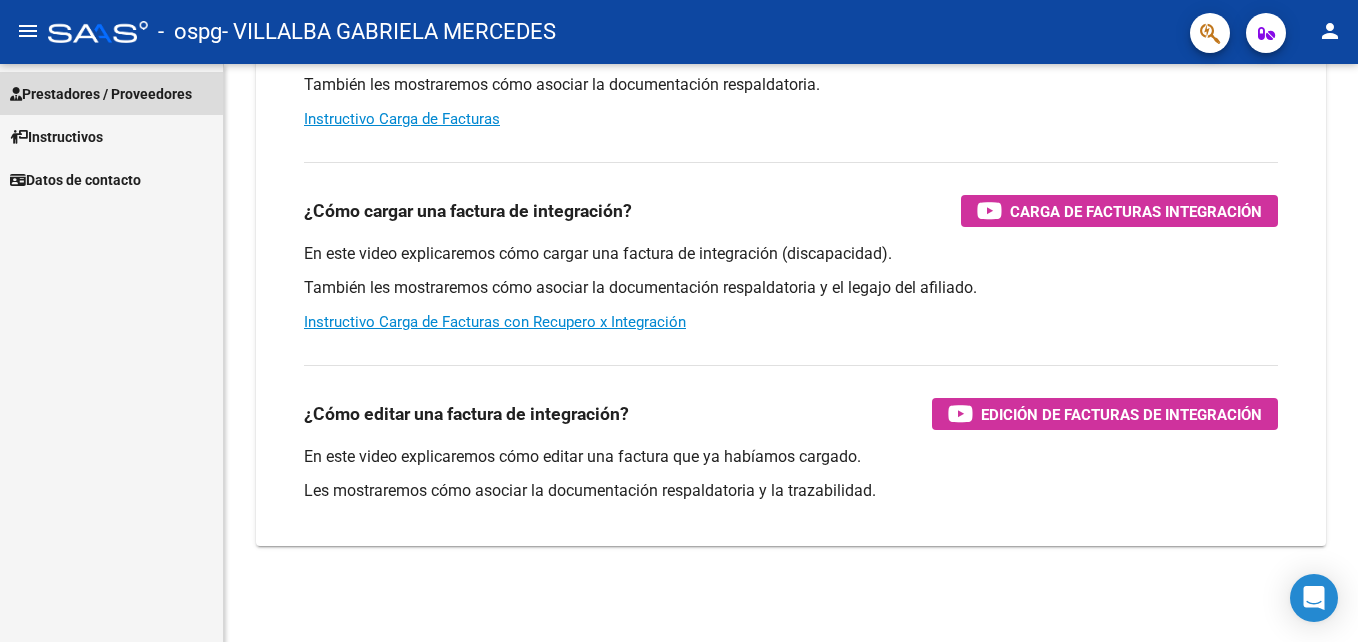 click on "Prestadores / Proveedores" at bounding box center [101, 94] 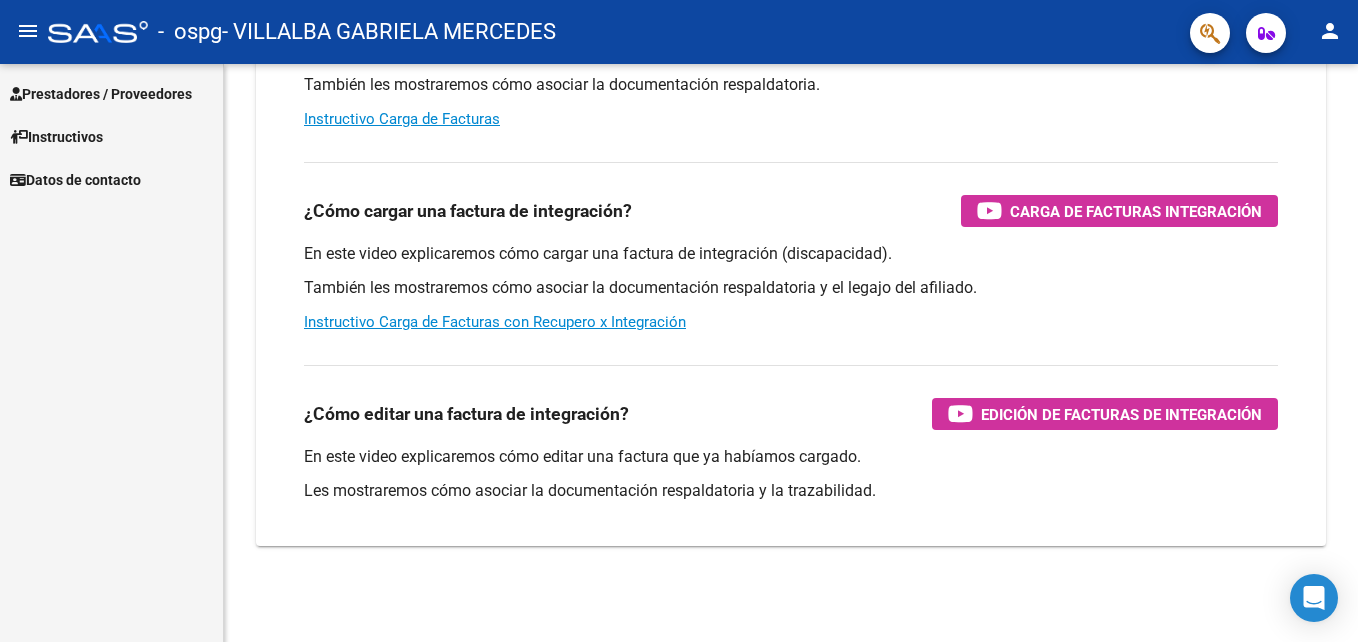 click on "Prestadores / Proveedores" at bounding box center [101, 94] 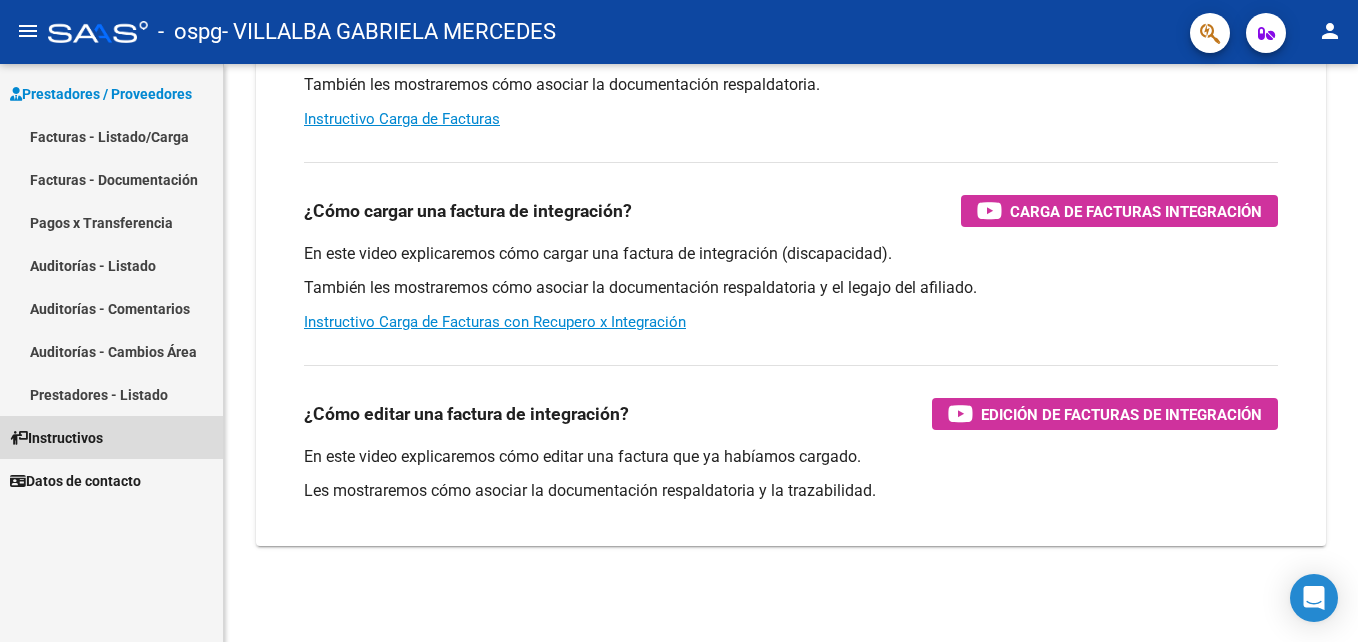 click on "Instructivos" at bounding box center (56, 438) 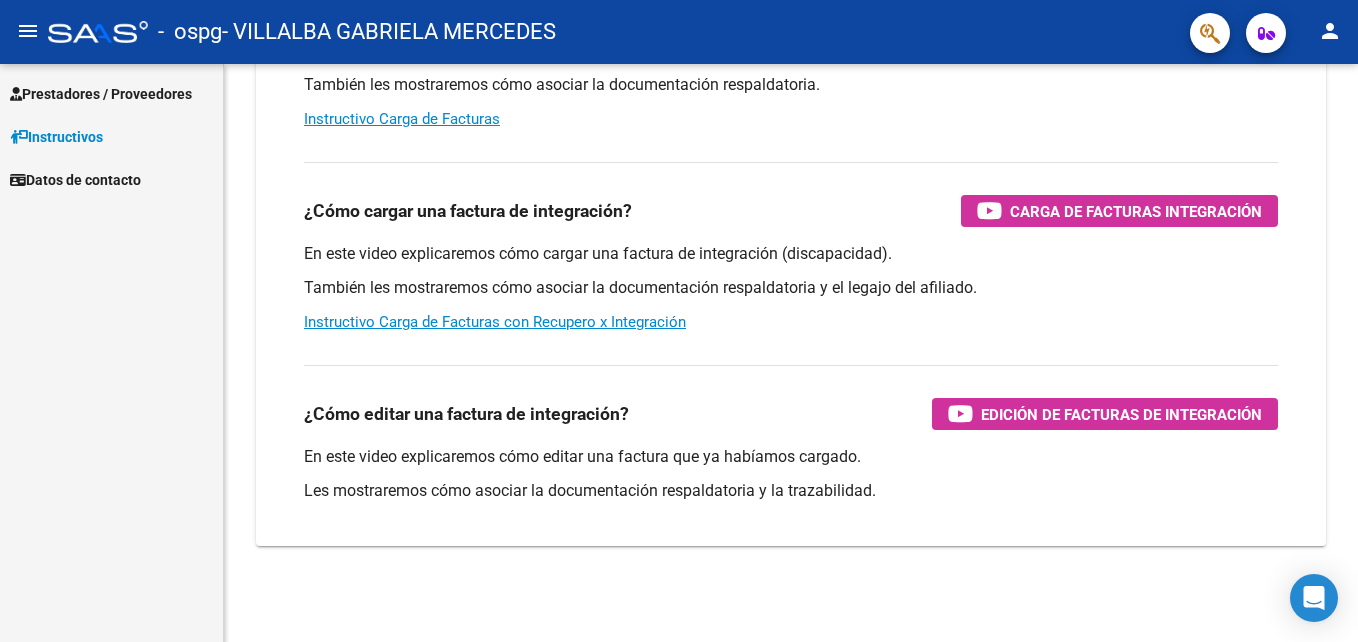 click on "Prestadores / Proveedores" at bounding box center [101, 94] 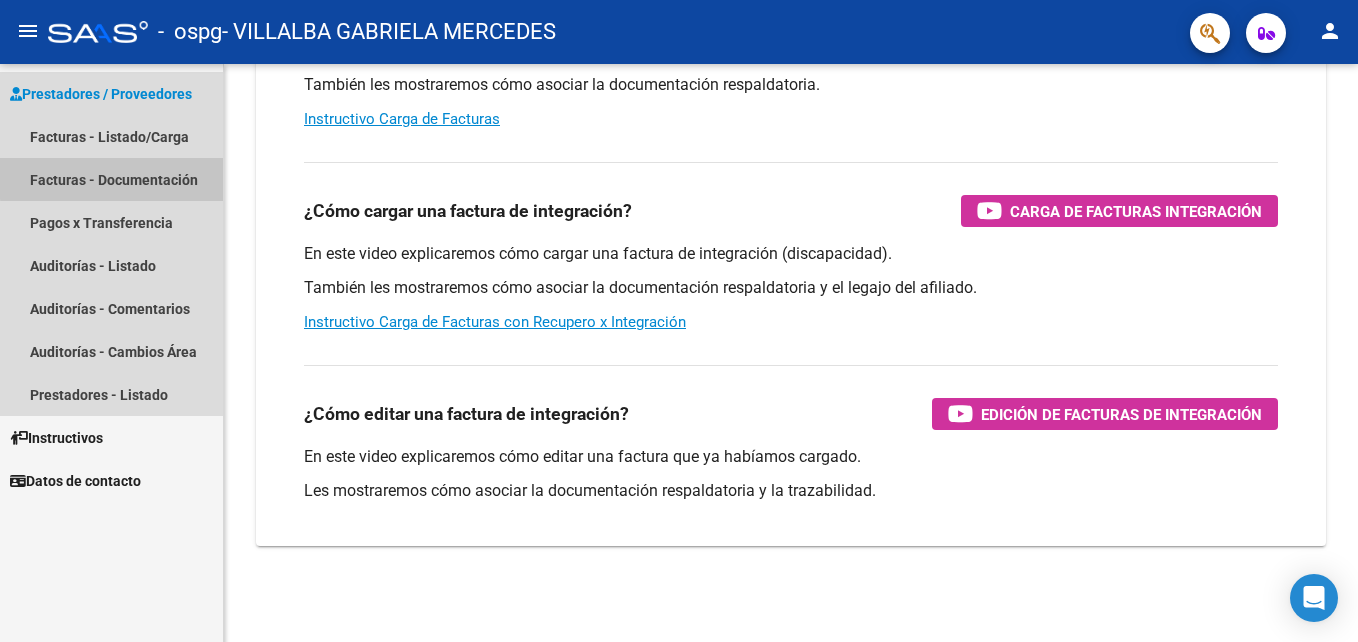 click on "Facturas - Documentación" at bounding box center [111, 179] 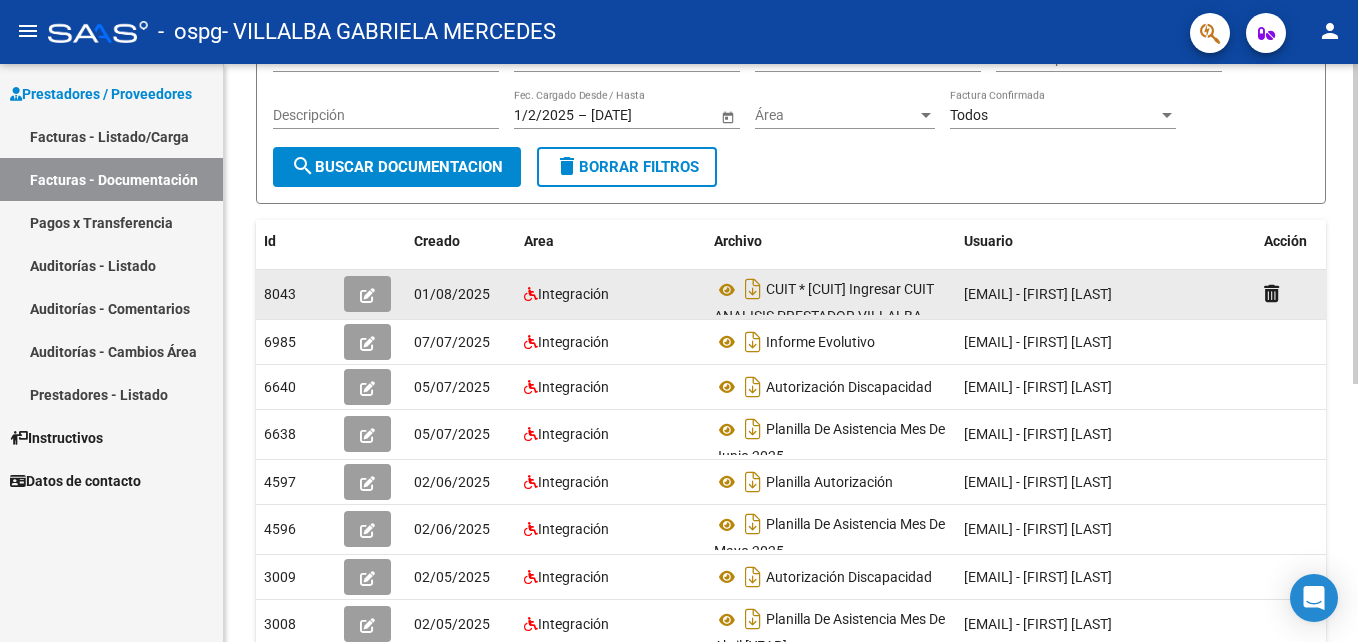scroll, scrollTop: 300, scrollLeft: 0, axis: vertical 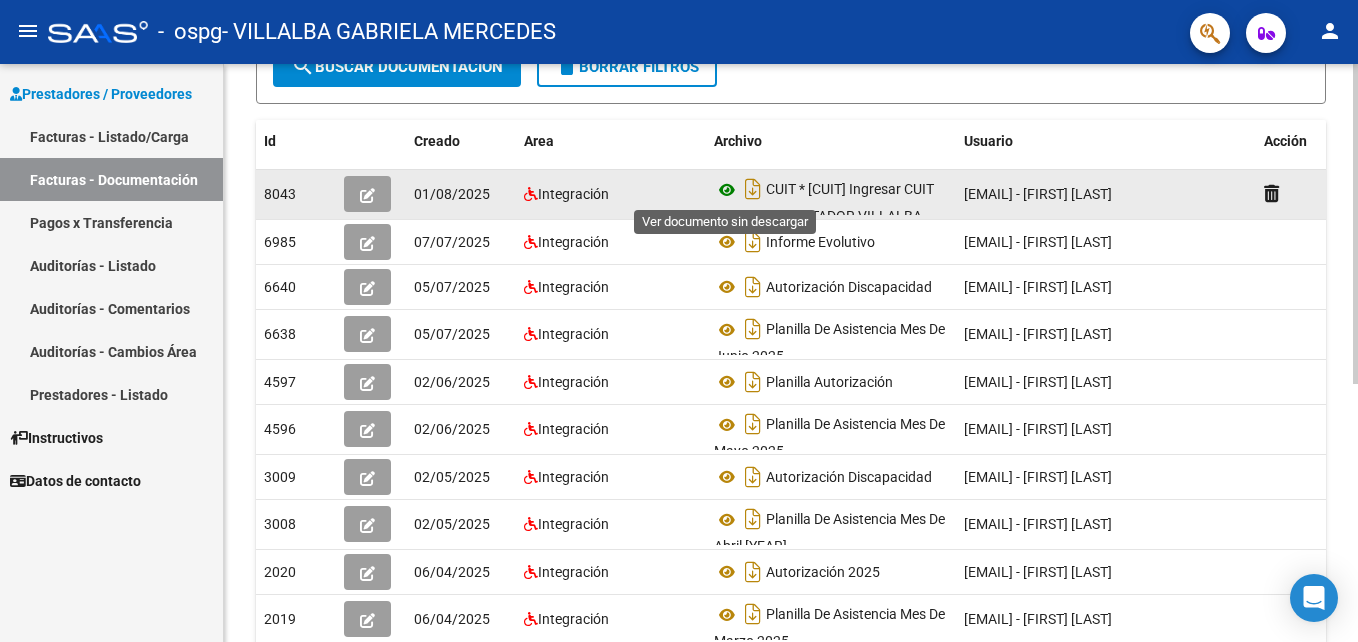 click 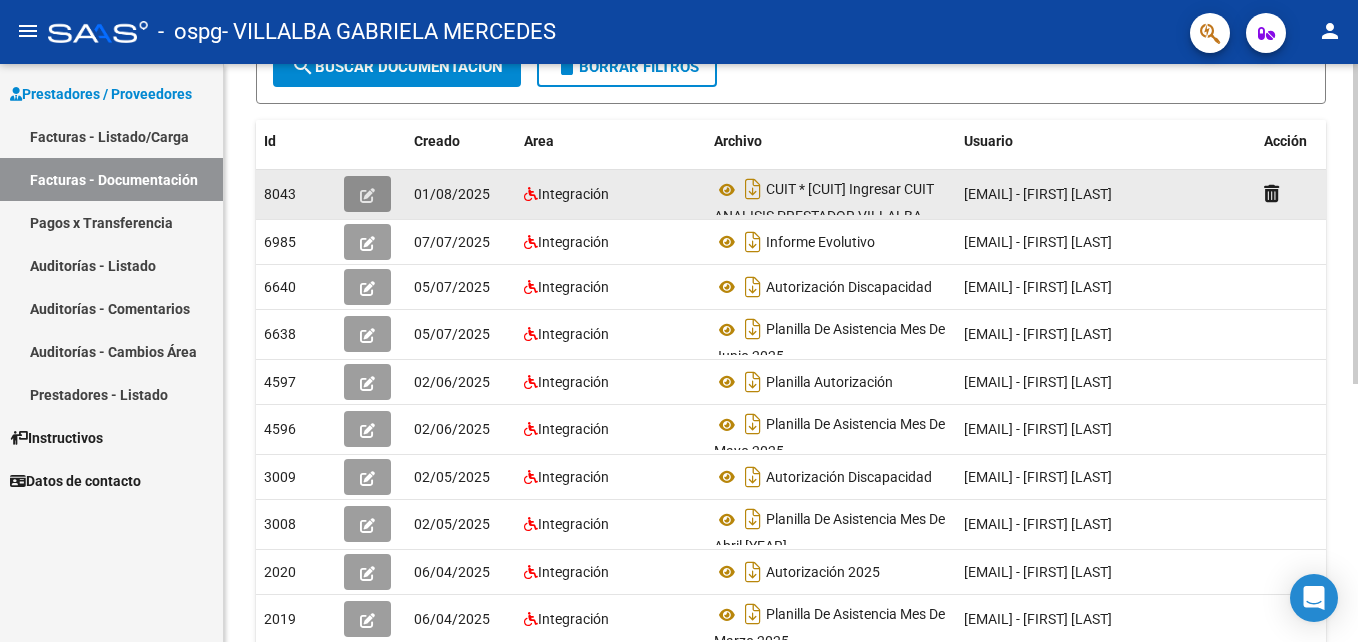 click 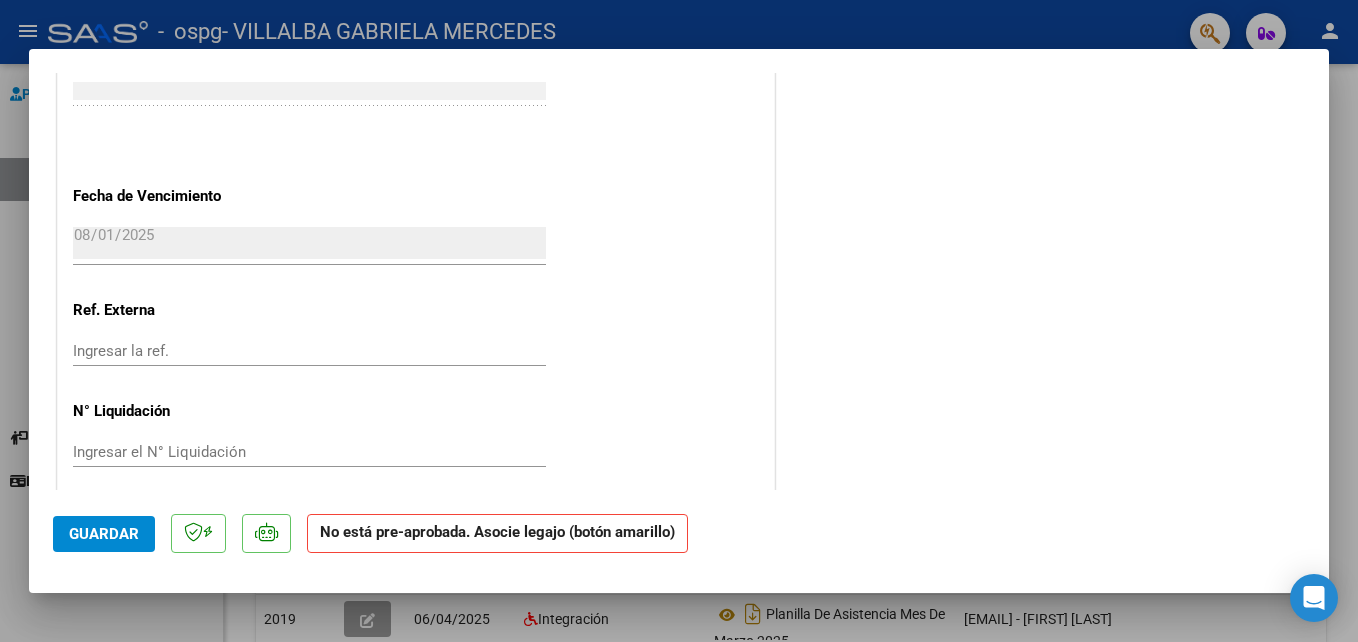 scroll, scrollTop: 1247, scrollLeft: 0, axis: vertical 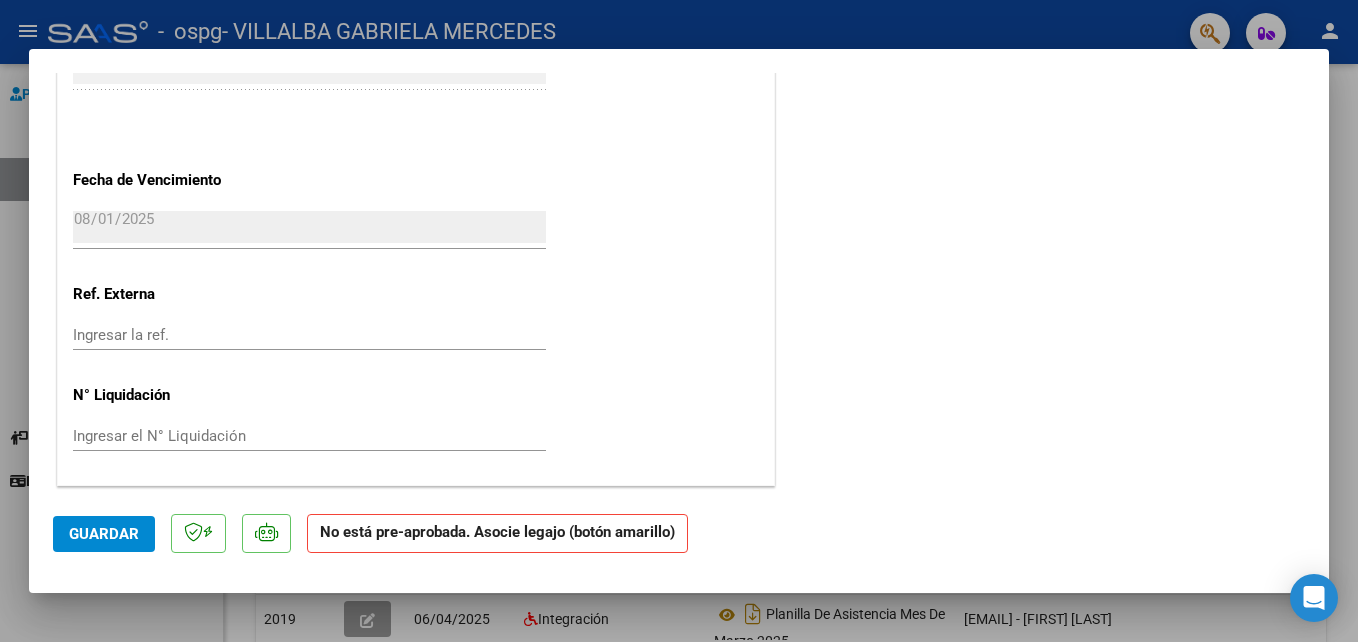 click at bounding box center [679, 321] 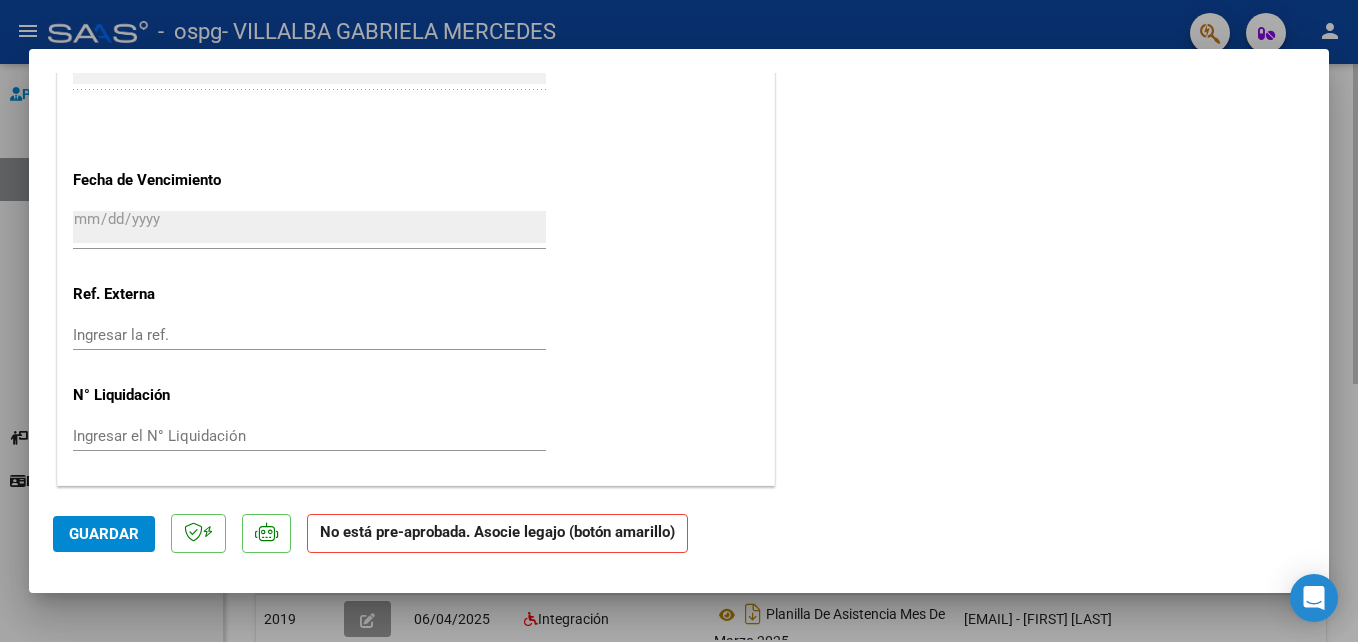 scroll, scrollTop: 0, scrollLeft: 0, axis: both 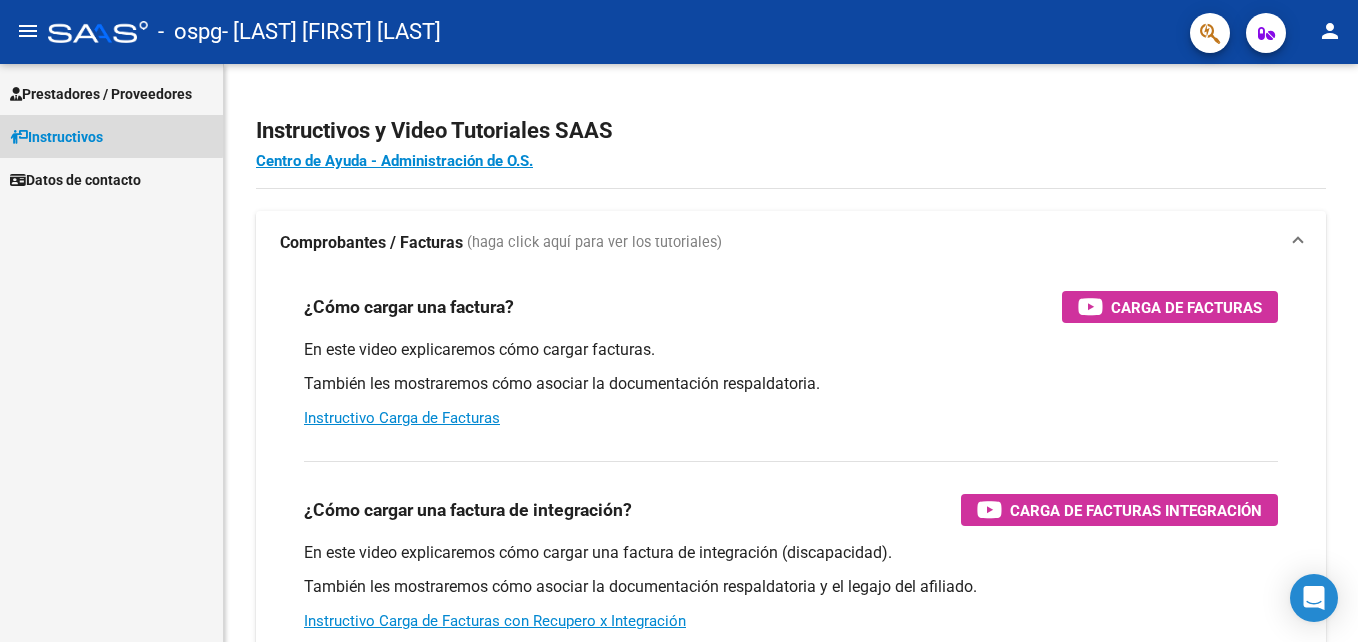 click on "Instructivos" at bounding box center (56, 137) 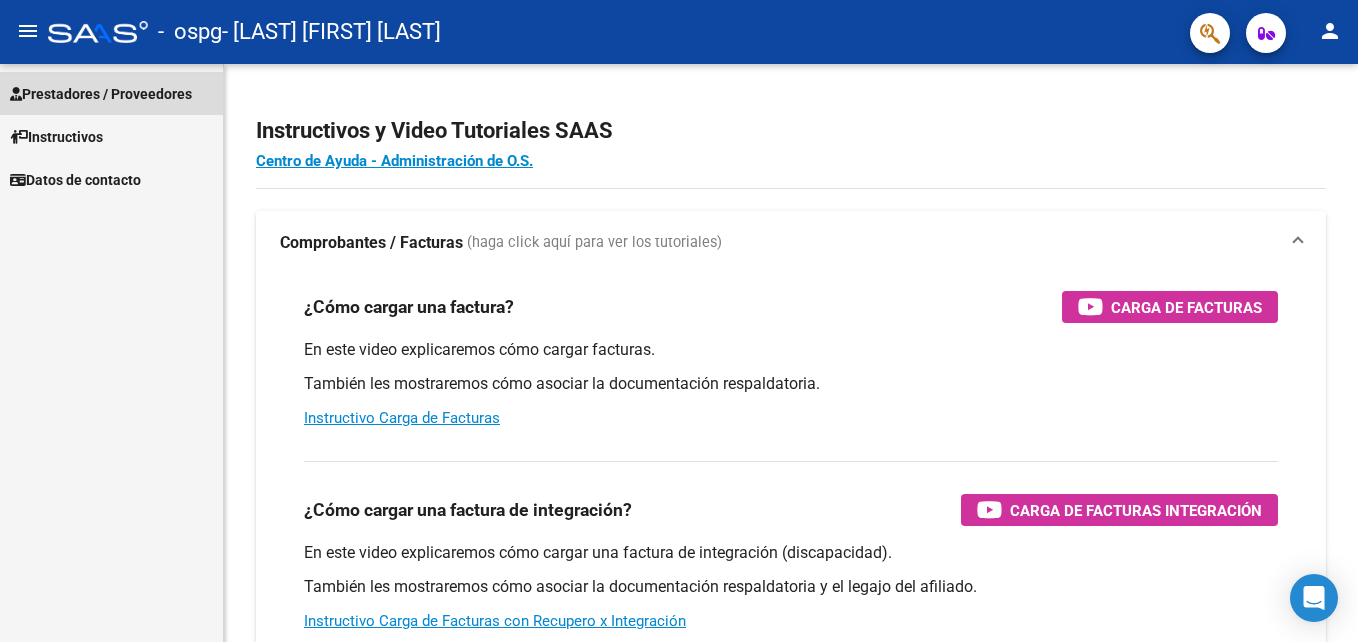 click on "Prestadores / Proveedores" at bounding box center [101, 94] 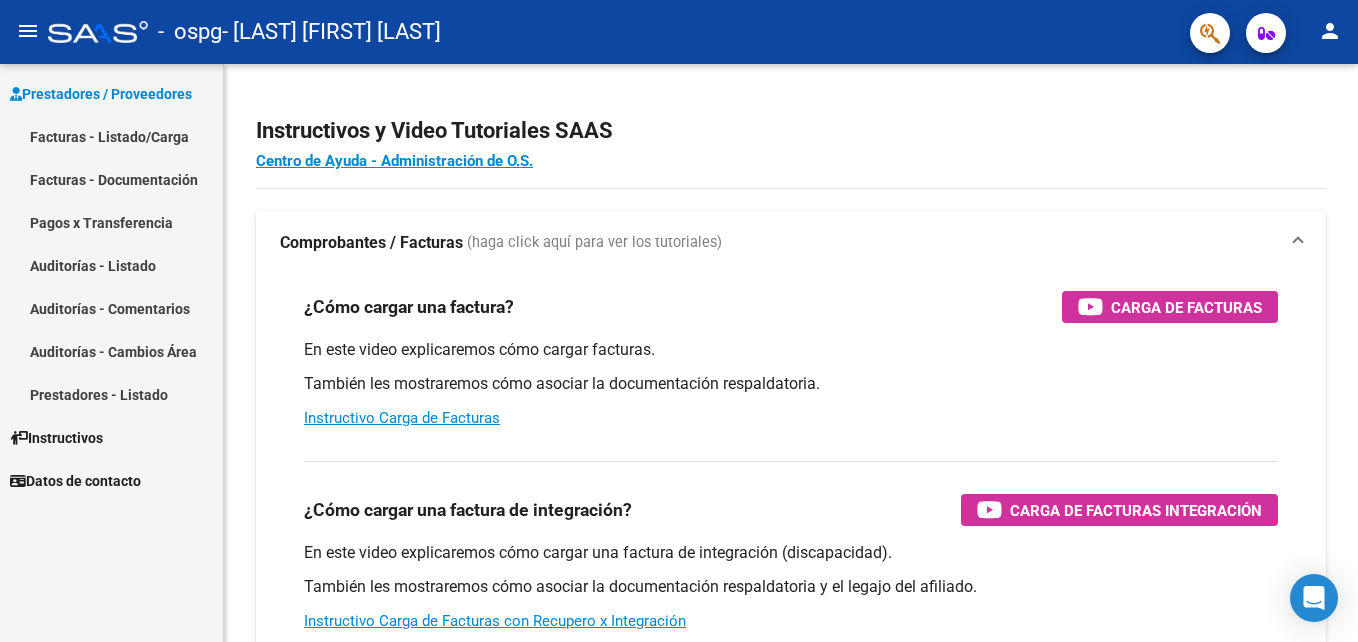 click on "Facturas - Listado/Carga" at bounding box center (111, 136) 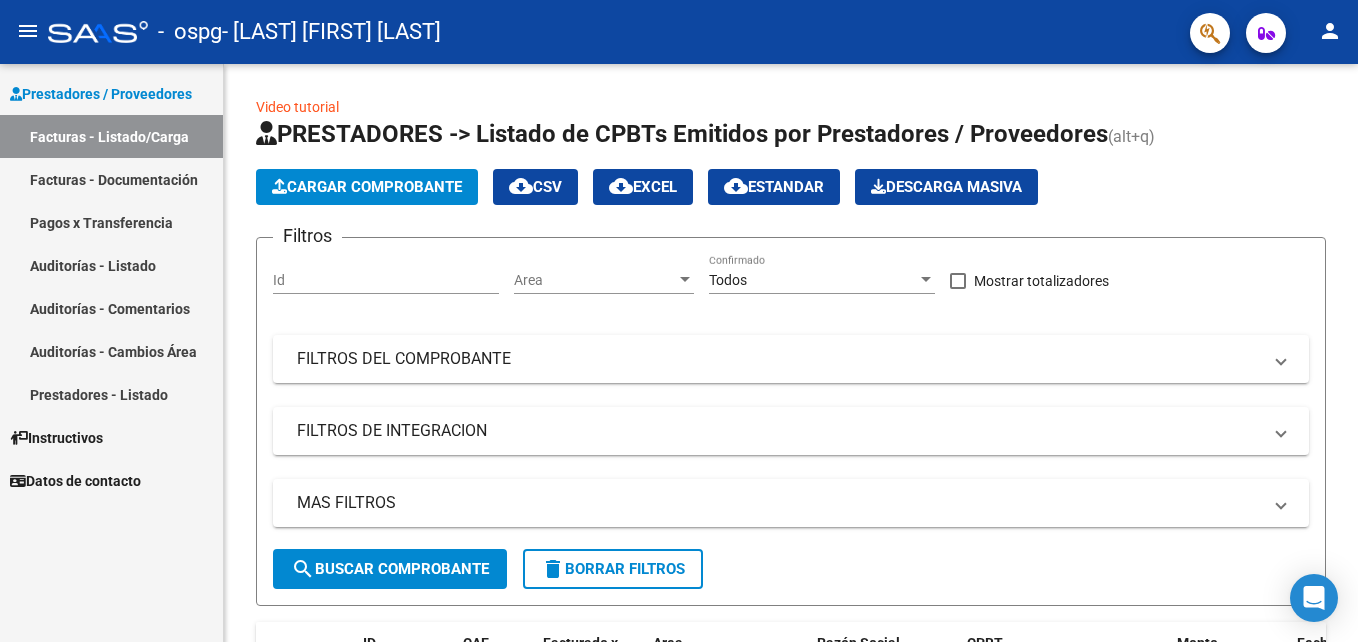 click on "Facturas - Documentación" at bounding box center (111, 179) 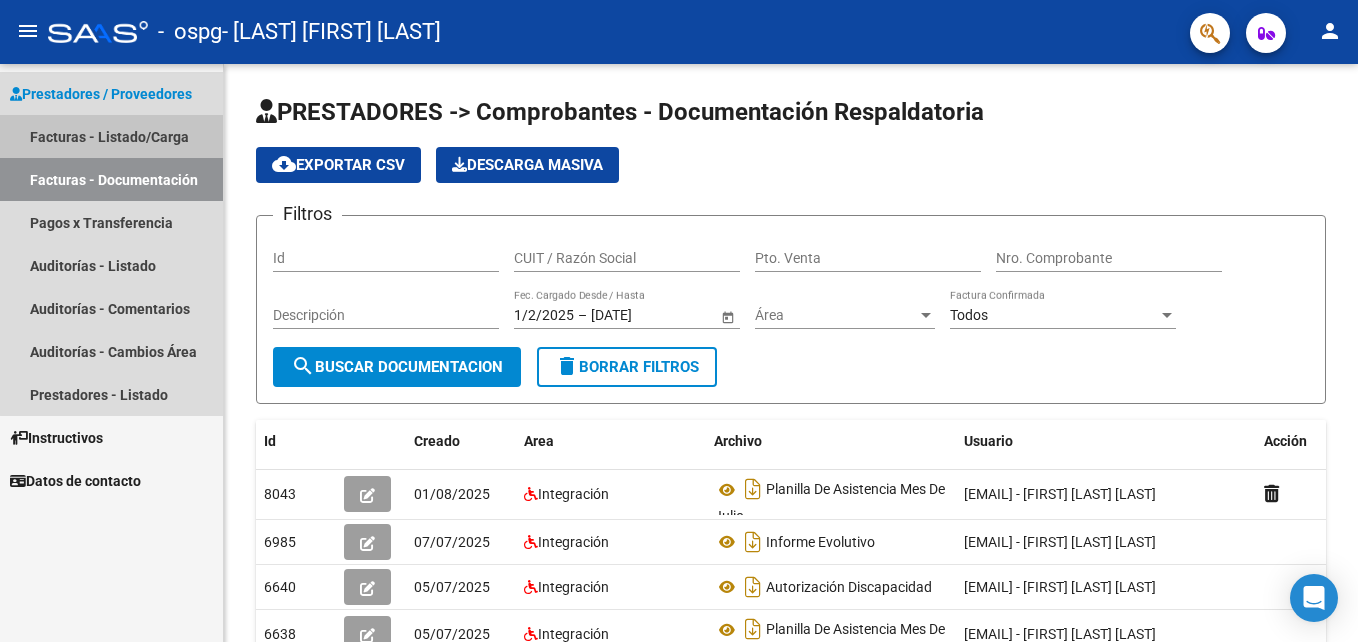 click on "Facturas - Listado/Carga" at bounding box center [111, 136] 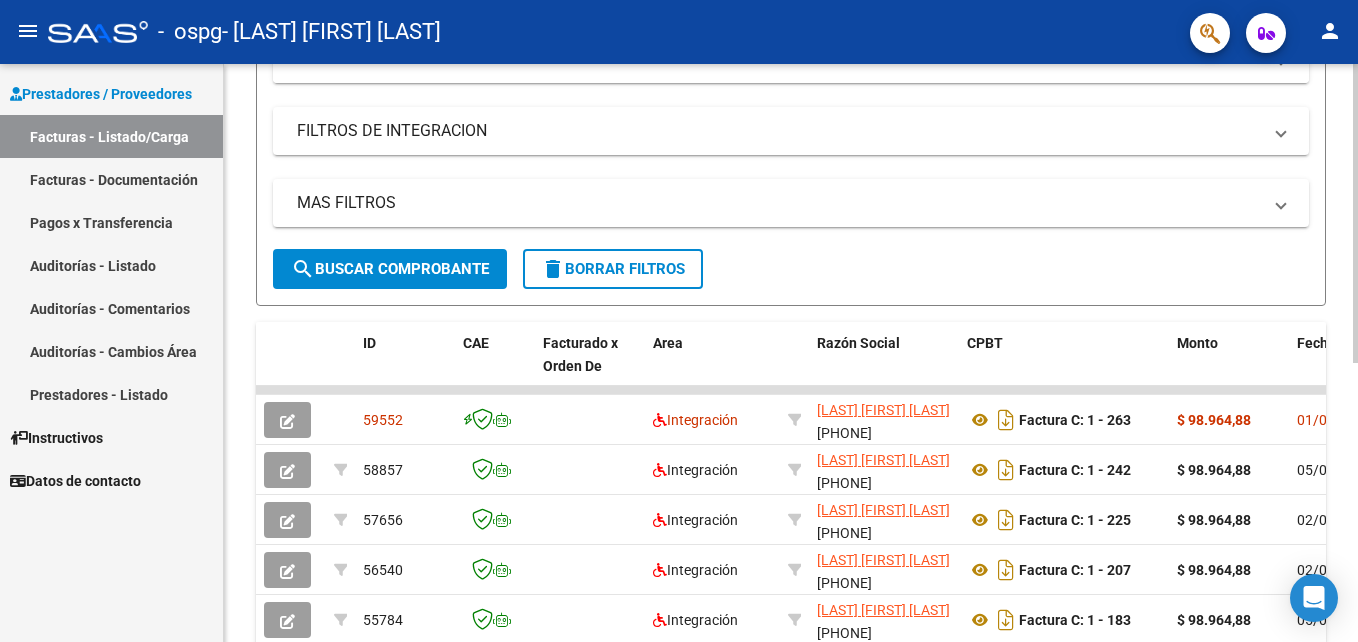 scroll, scrollTop: 400, scrollLeft: 0, axis: vertical 